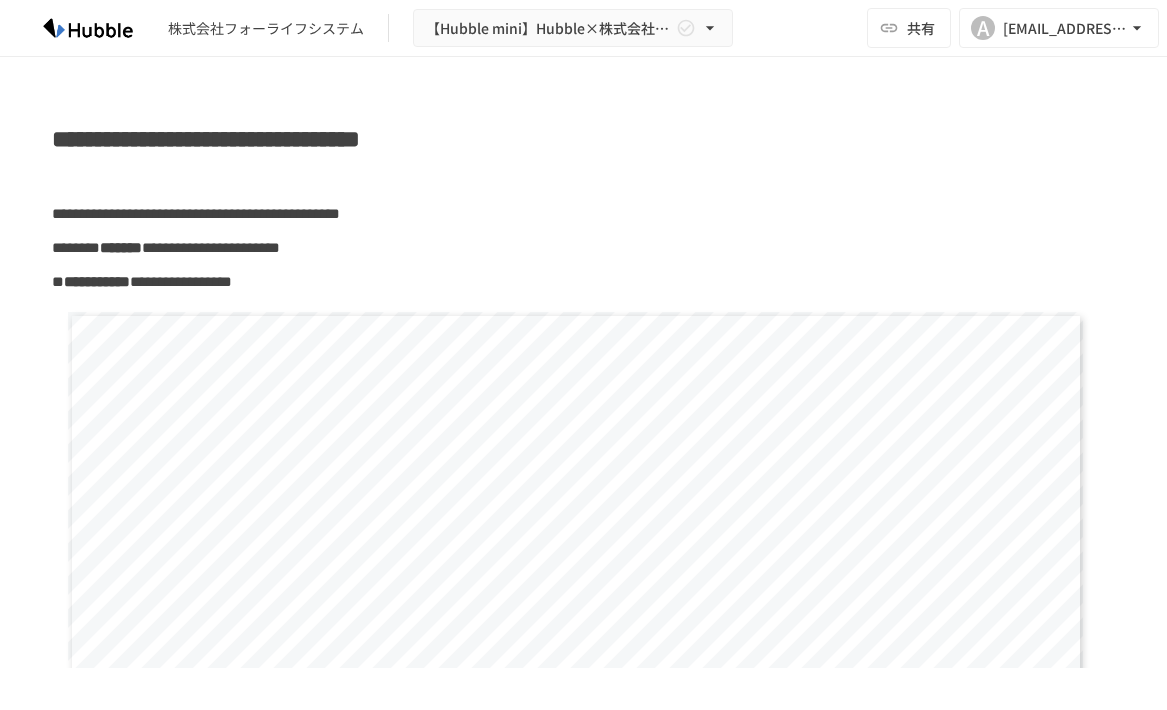 scroll, scrollTop: 0, scrollLeft: 0, axis: both 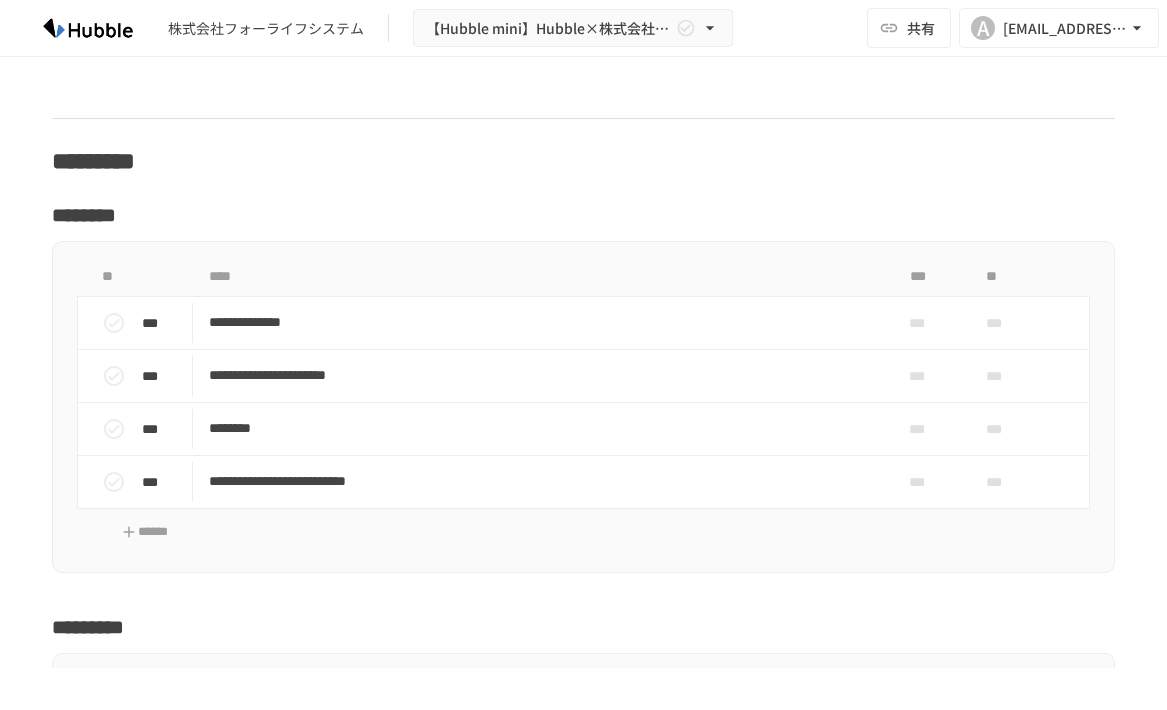 click on "*********" at bounding box center (583, 161) 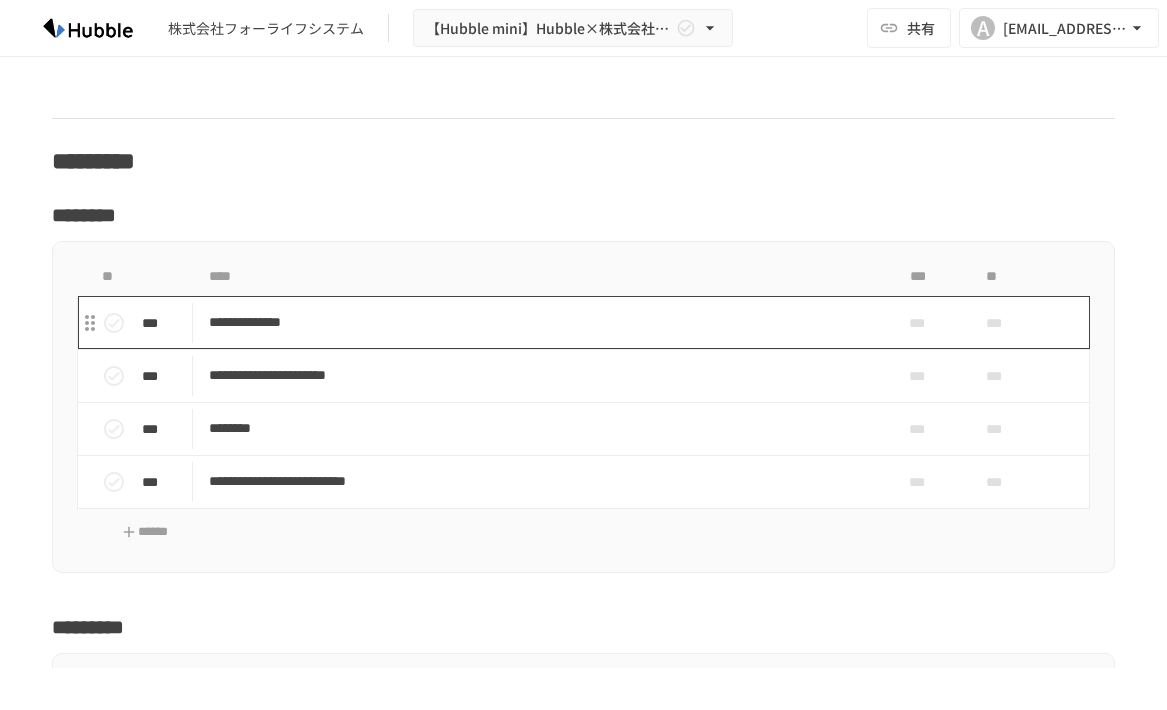 click on "**********" at bounding box center (534, 322) 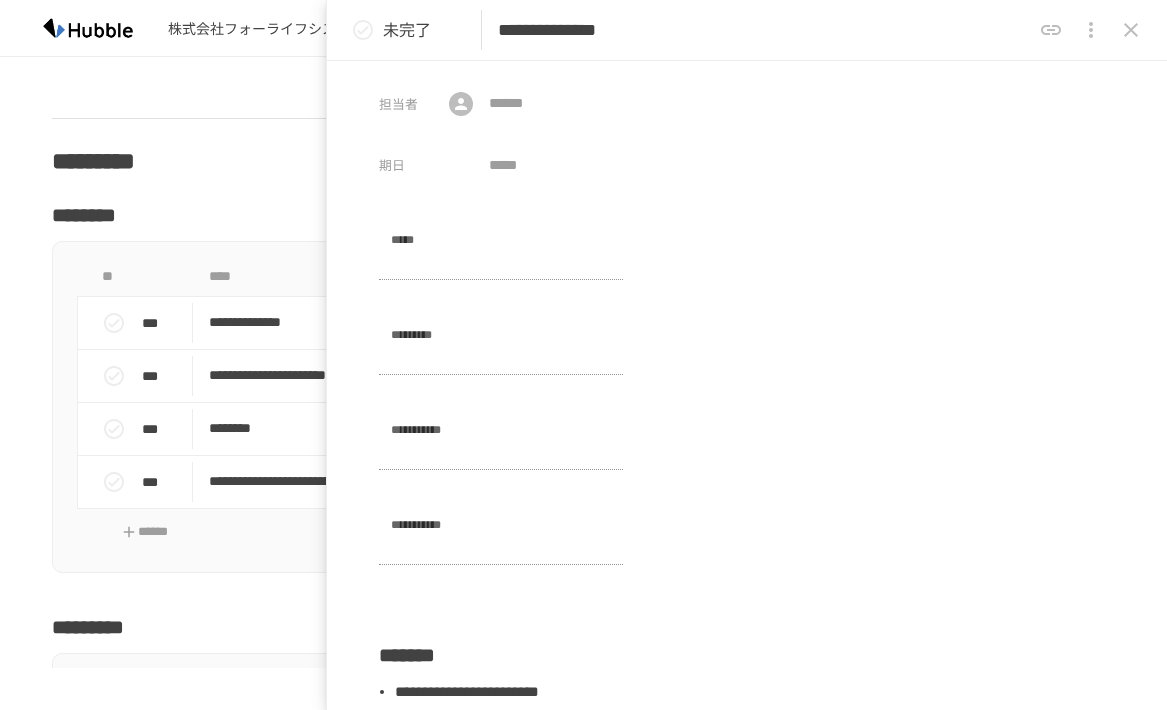 click on "**********" at bounding box center (583, 407) 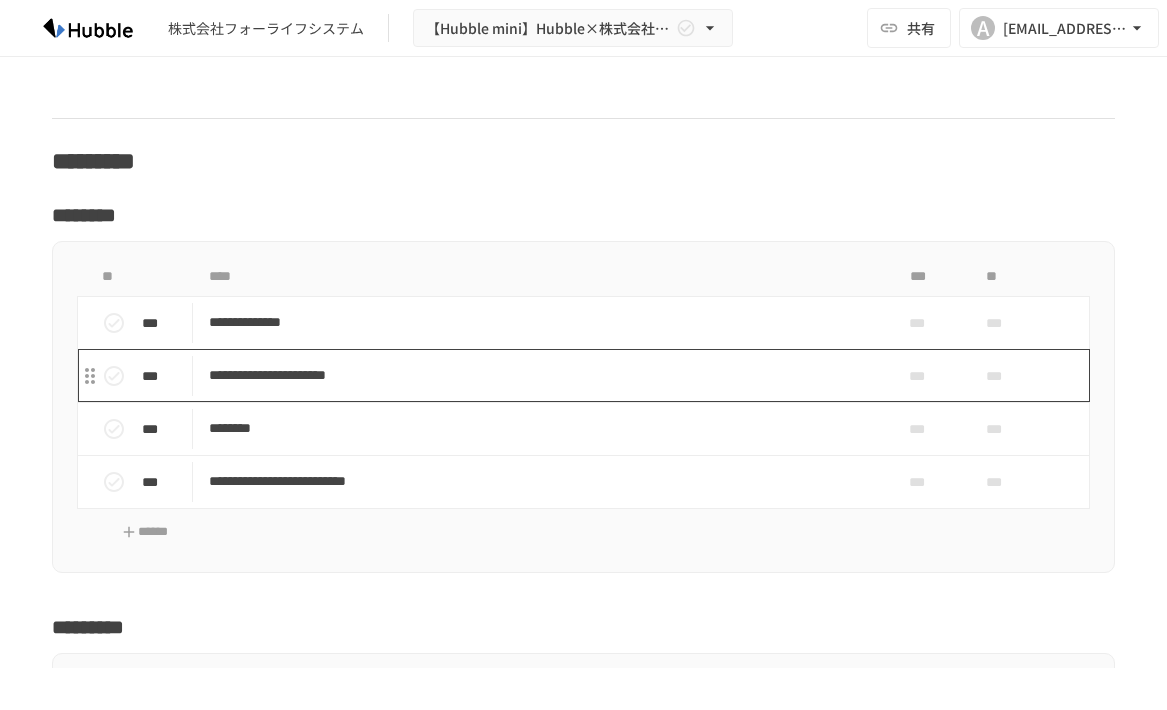 click on "**********" at bounding box center (534, 375) 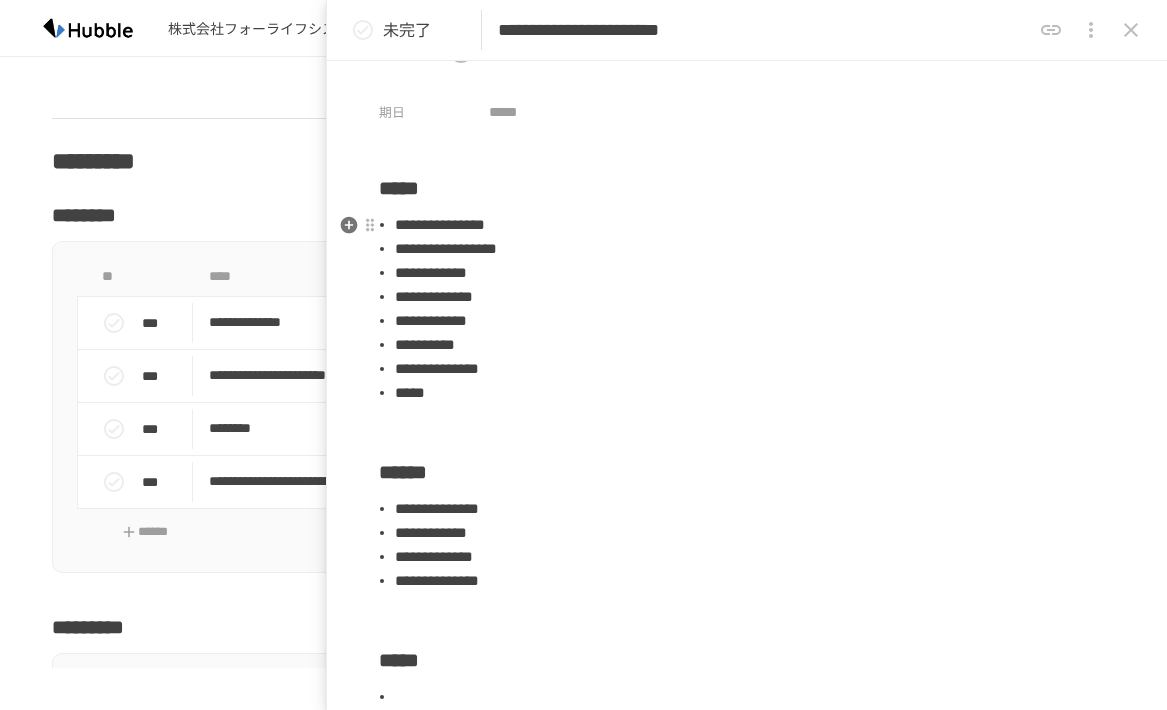 scroll, scrollTop: 100, scrollLeft: 0, axis: vertical 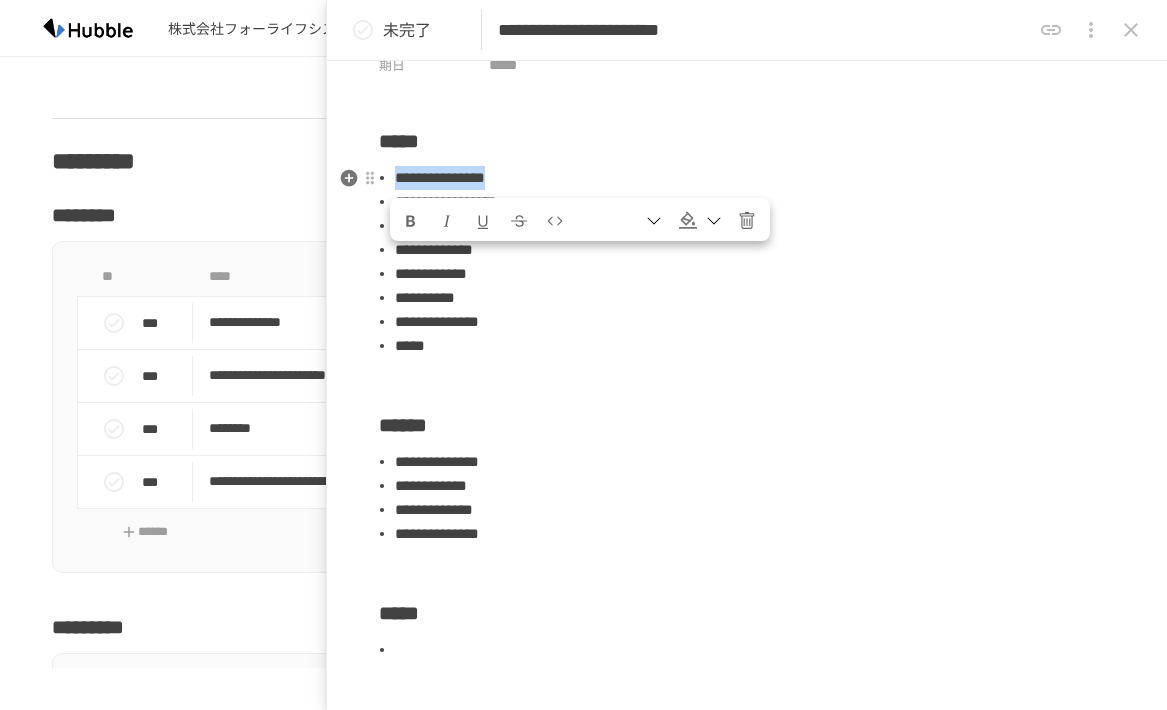 drag, startPoint x: 396, startPoint y: 177, endPoint x: 615, endPoint y: 175, distance: 219.00912 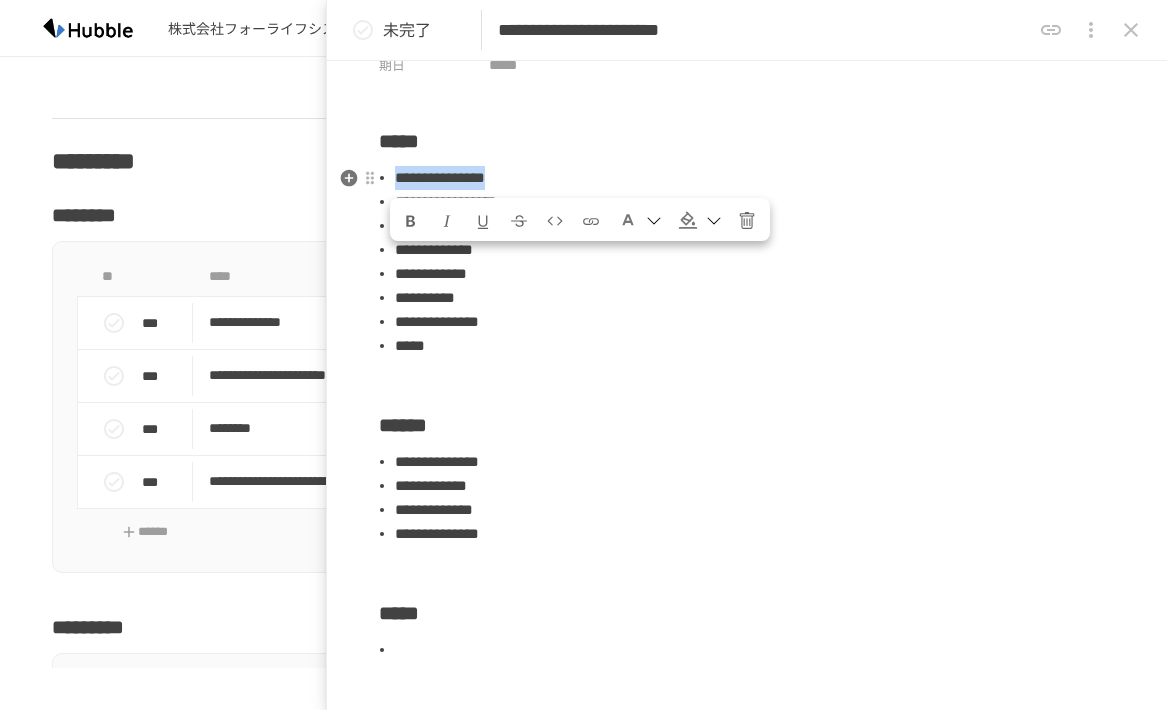 click on "**********" at bounding box center (440, 177) 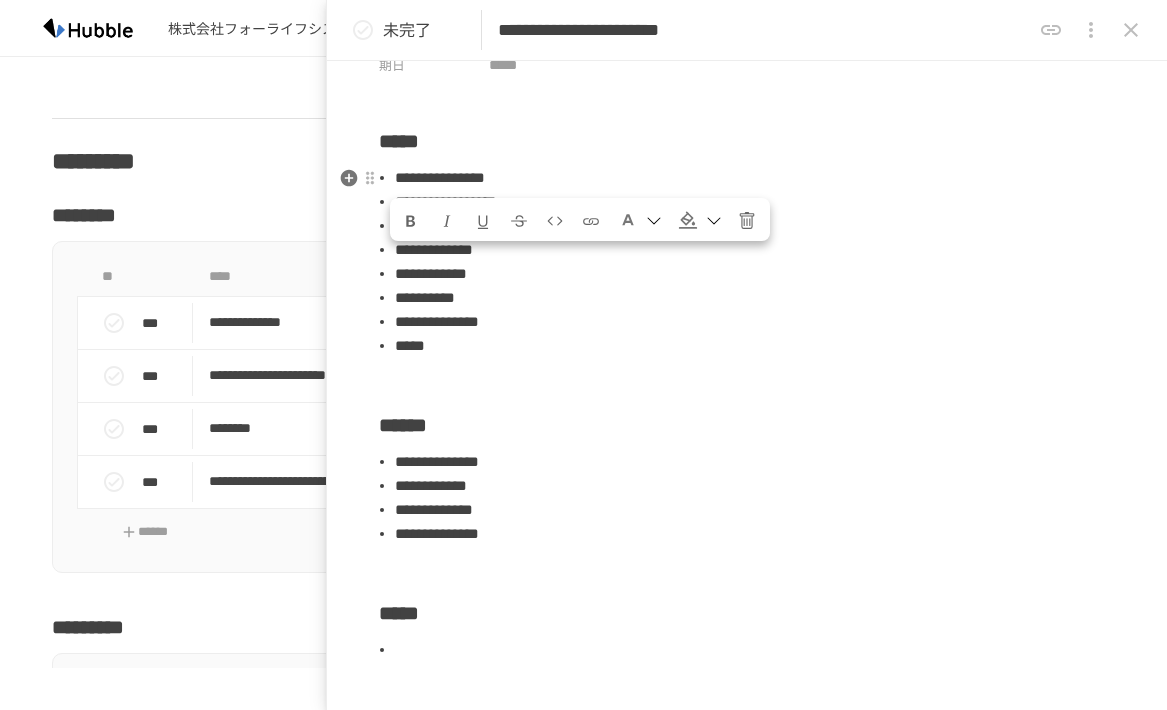 click on "**********" at bounding box center [755, 298] 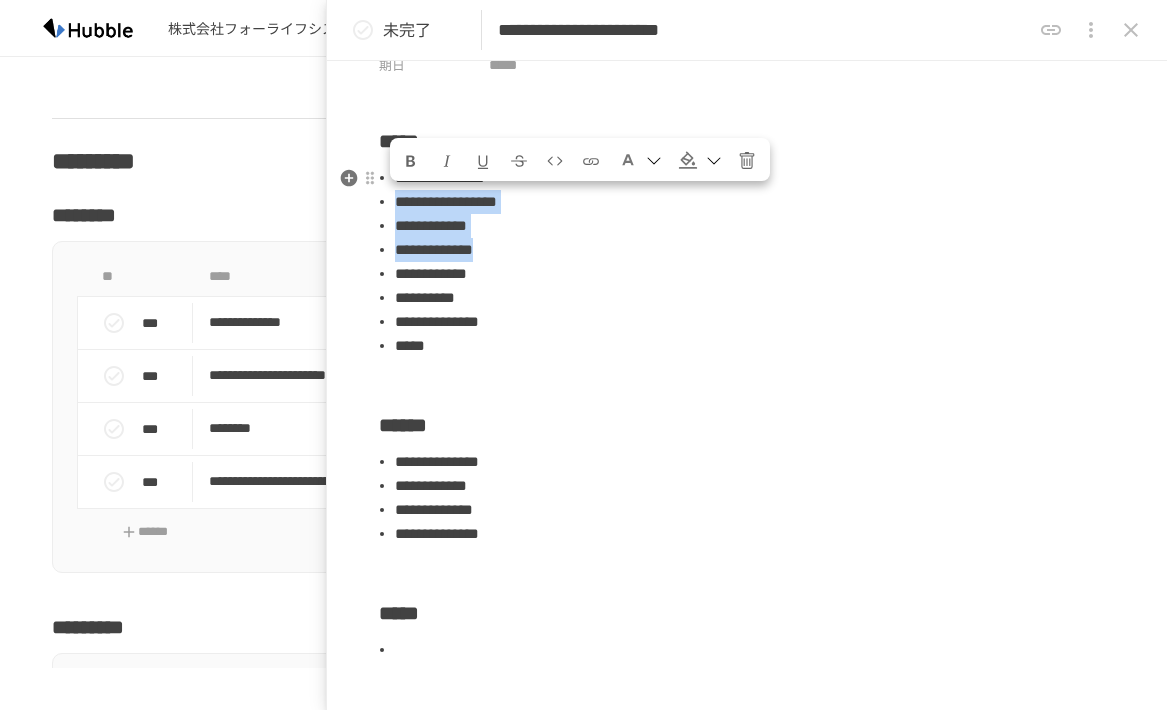 drag, startPoint x: 399, startPoint y: 199, endPoint x: 638, endPoint y: 259, distance: 246.41632 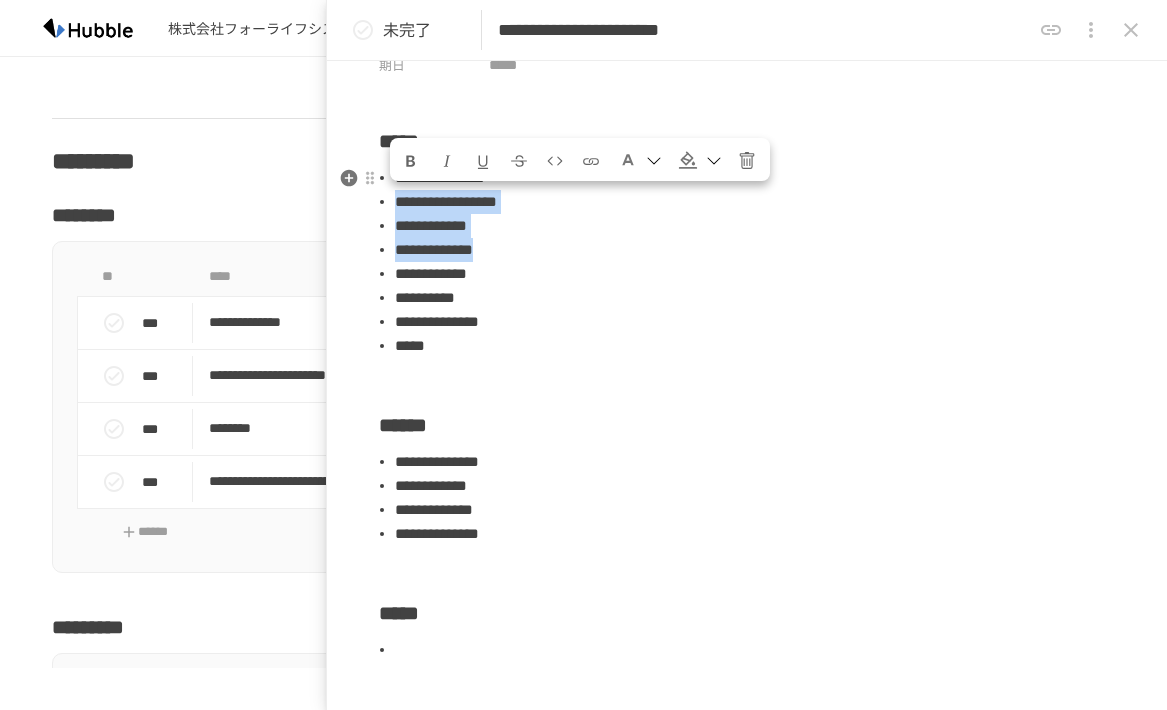 click on "**********" at bounding box center (755, 262) 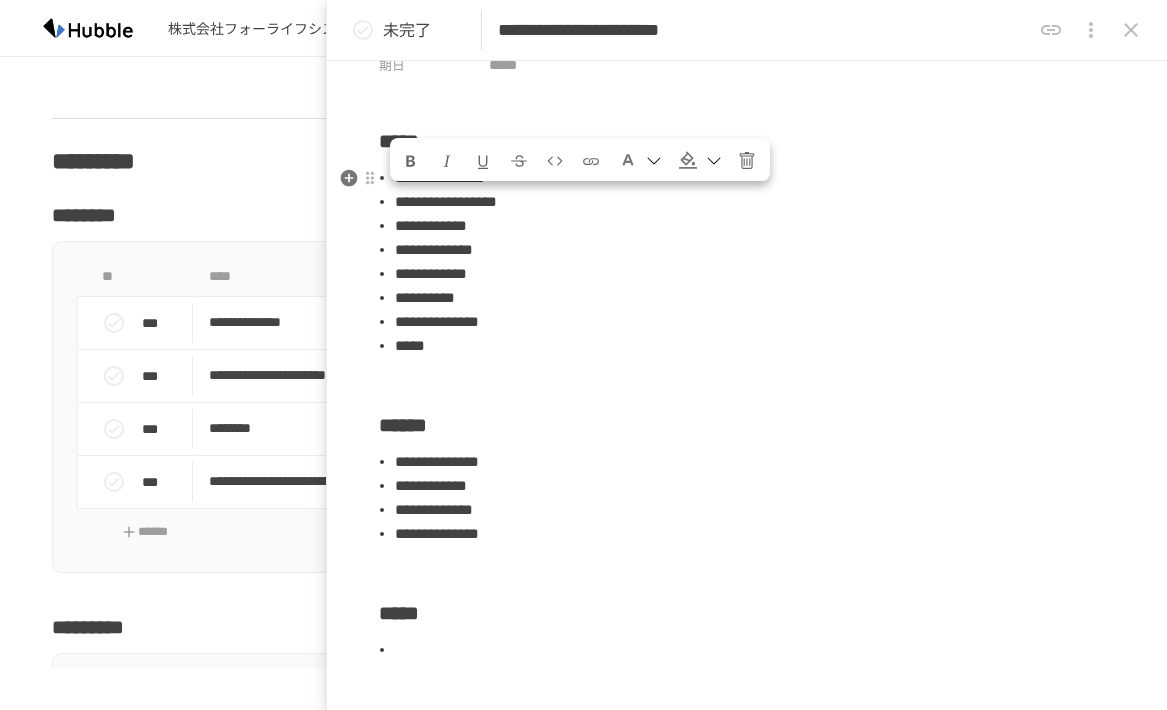 click on "**********" at bounding box center [755, 298] 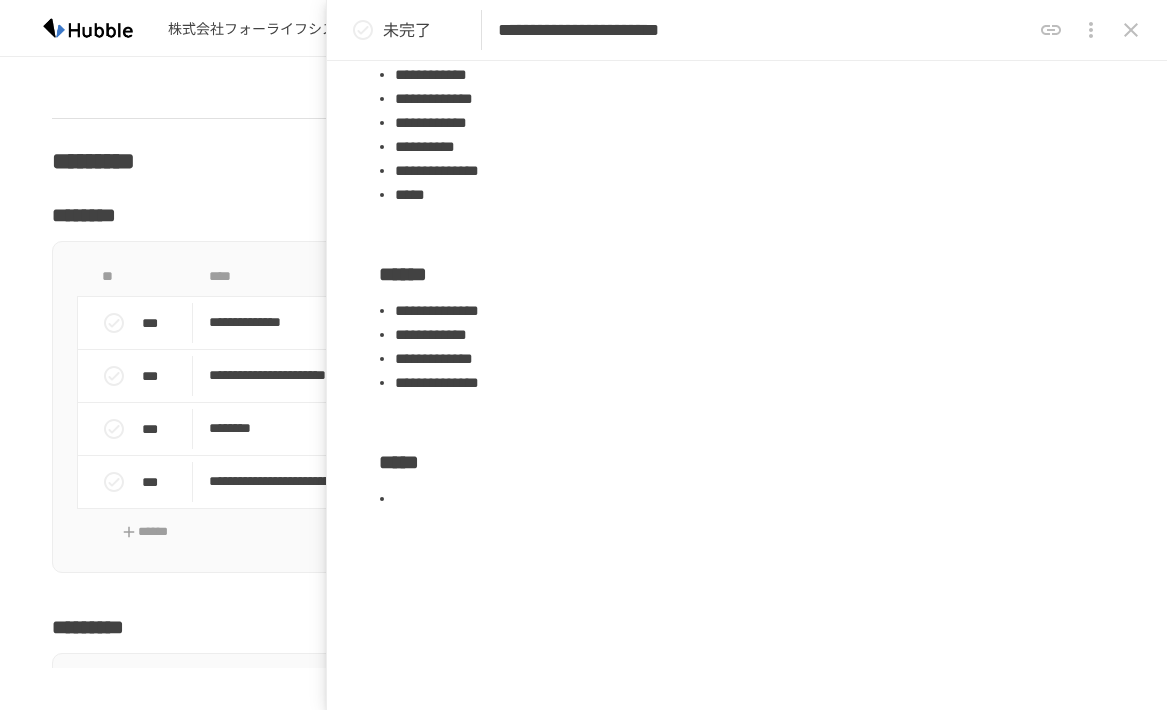 scroll, scrollTop: 394, scrollLeft: 0, axis: vertical 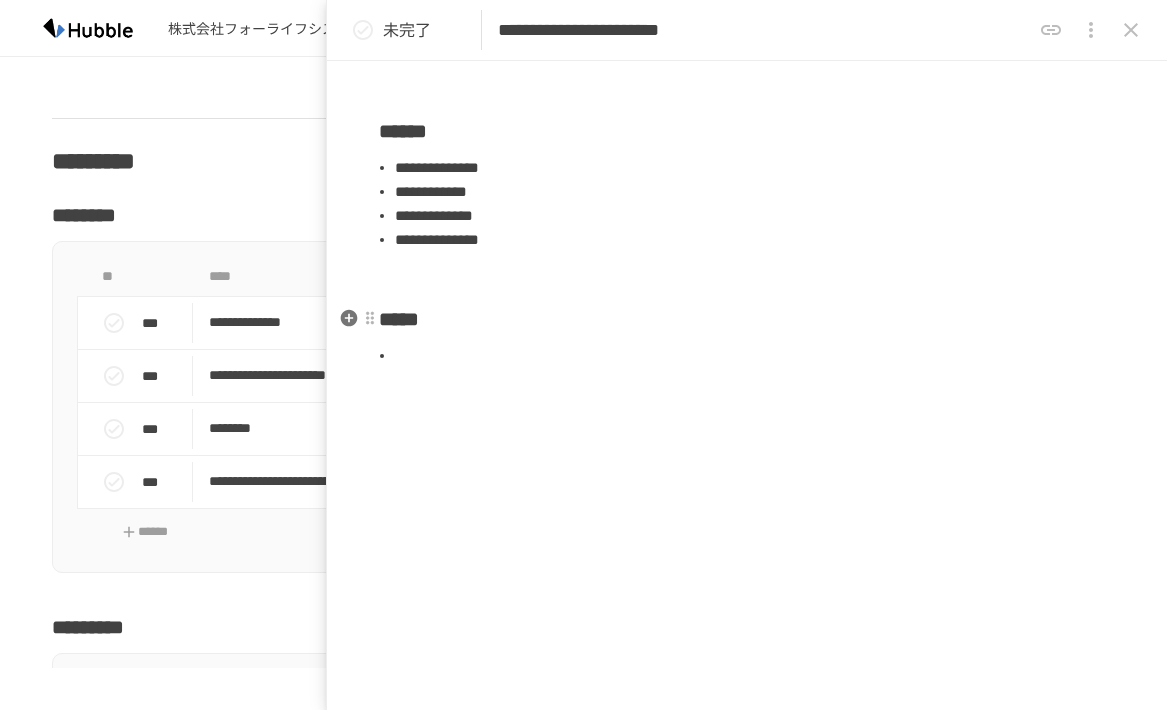 click on "**********" at bounding box center [747, 116] 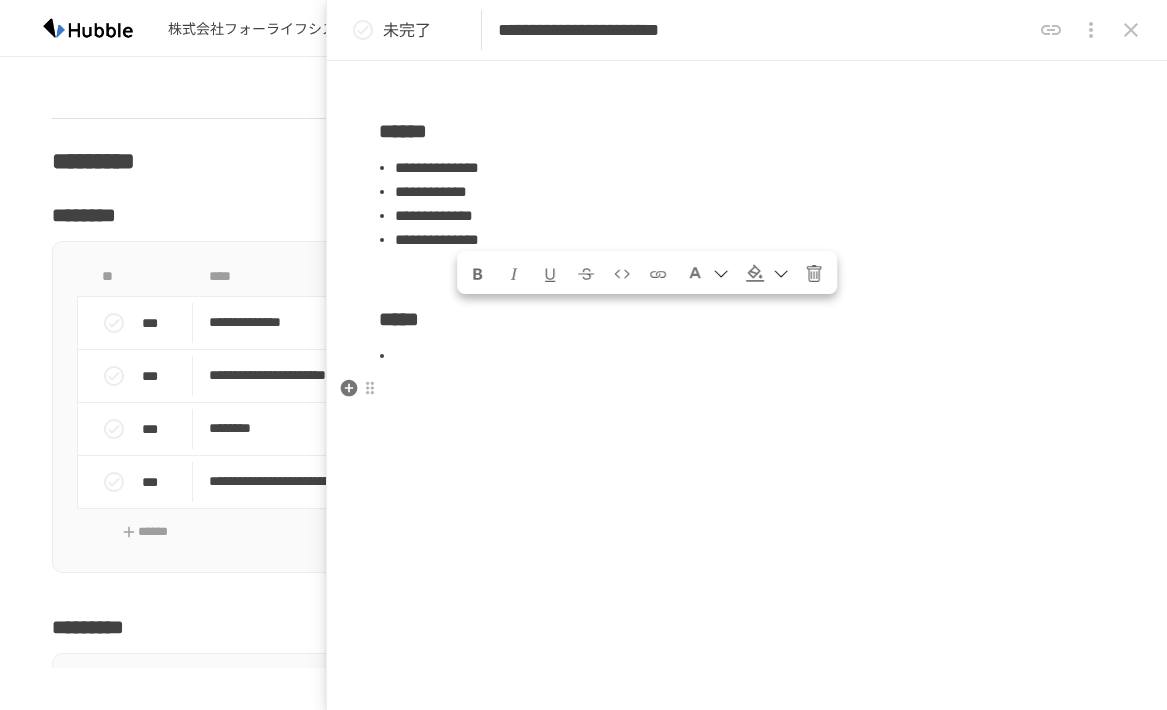 click on "**********" at bounding box center (747, 116) 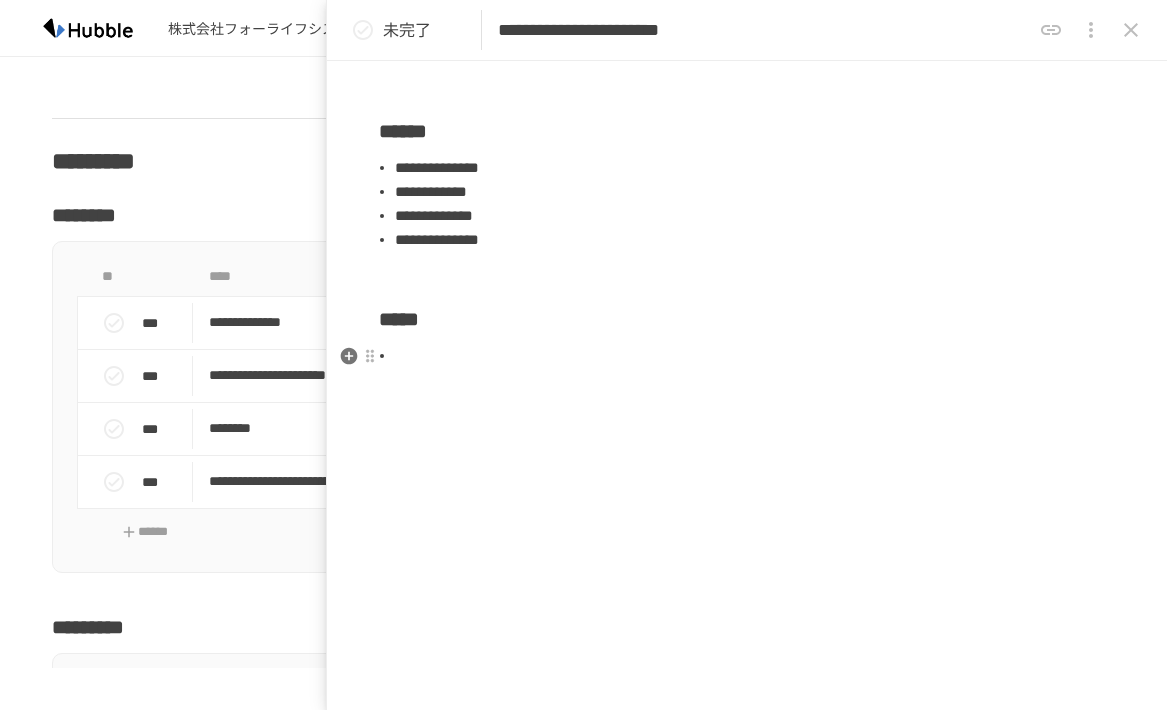 click at bounding box center (755, 356) 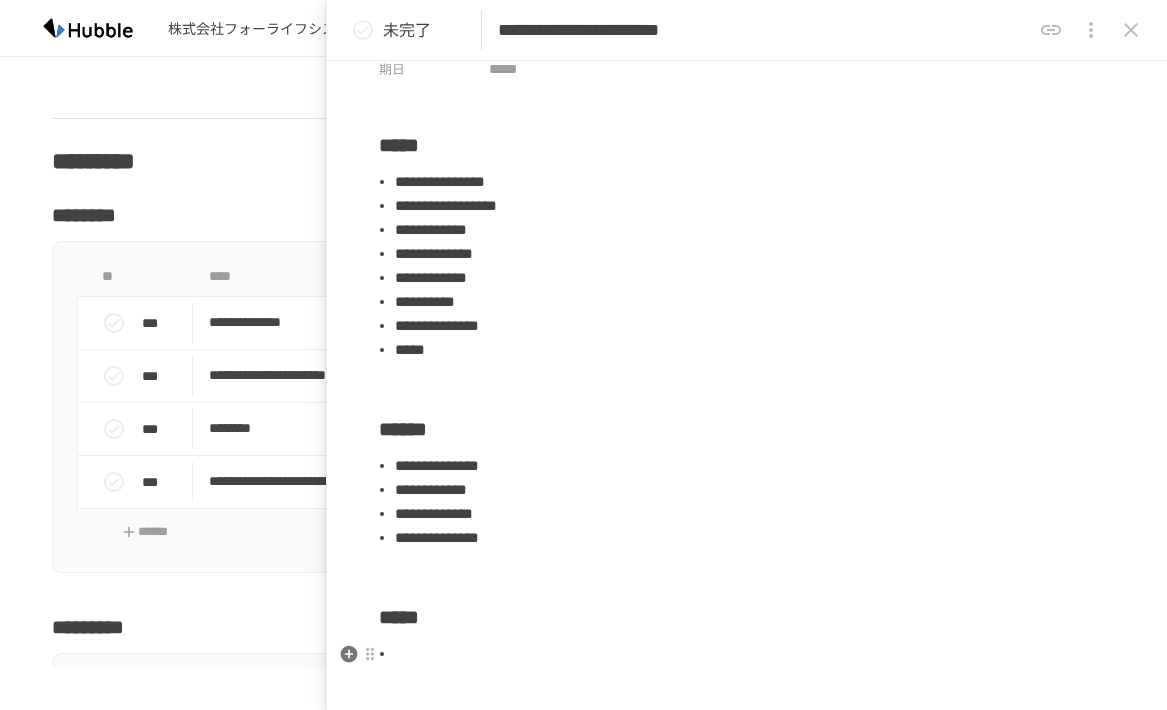 scroll, scrollTop: 94, scrollLeft: 0, axis: vertical 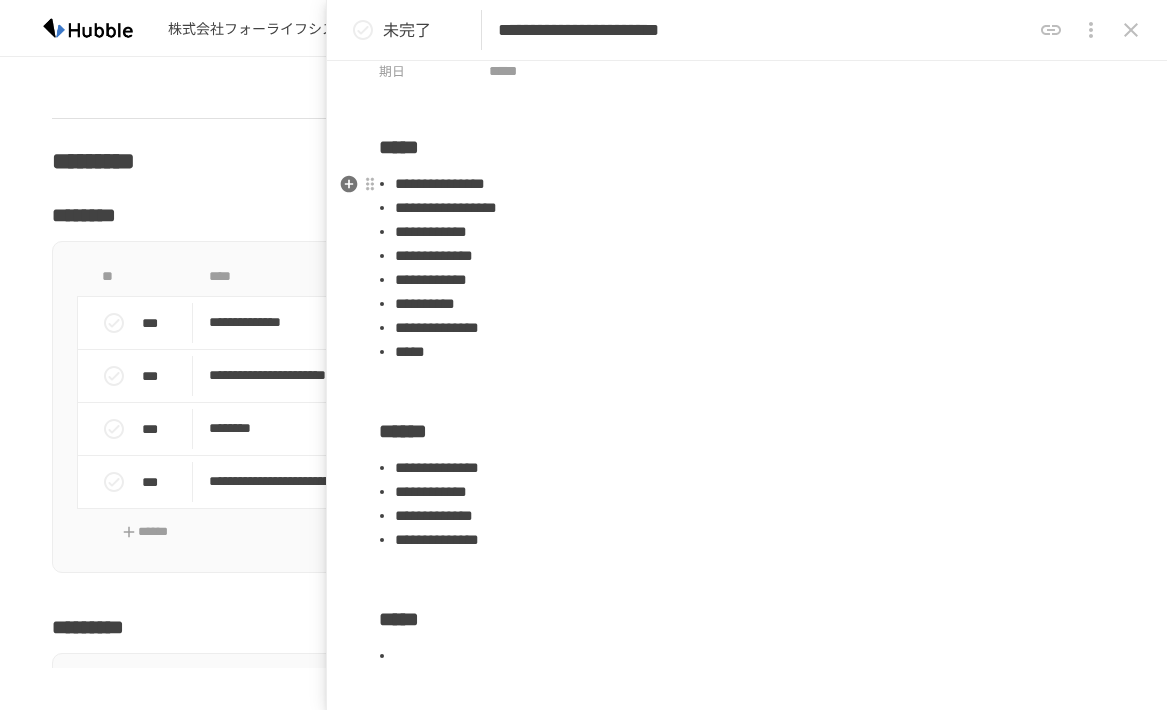 click on "*****" at bounding box center [755, 352] 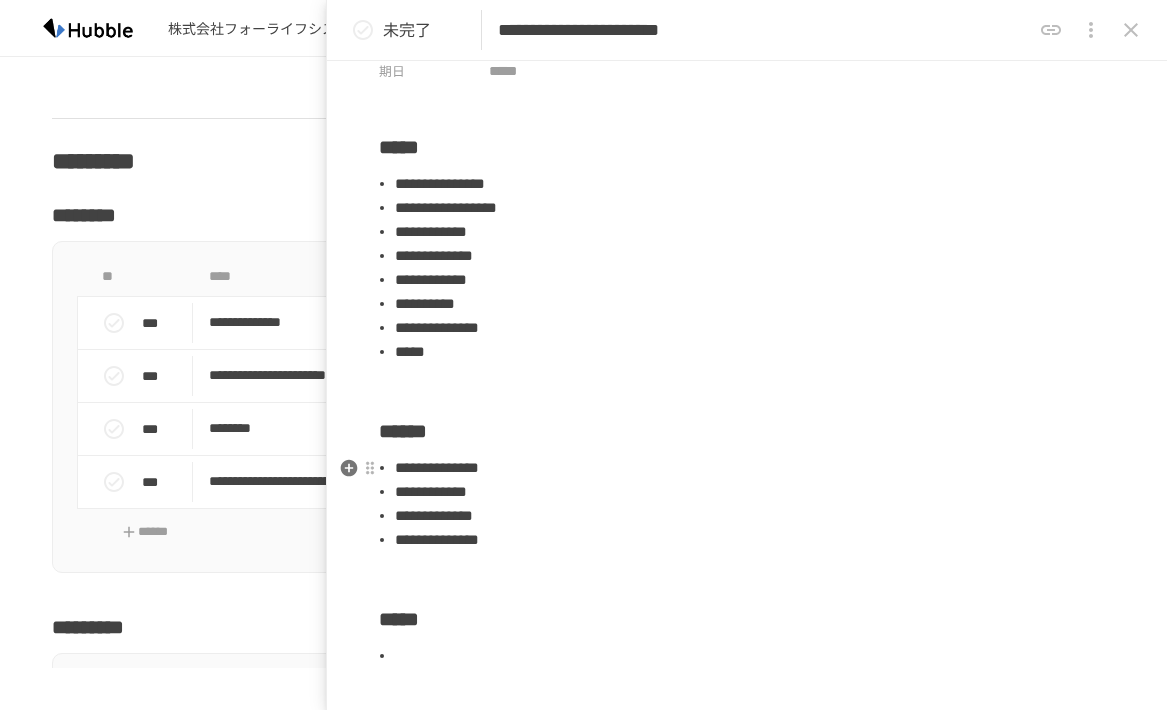 click on "**********" at bounding box center [437, 467] 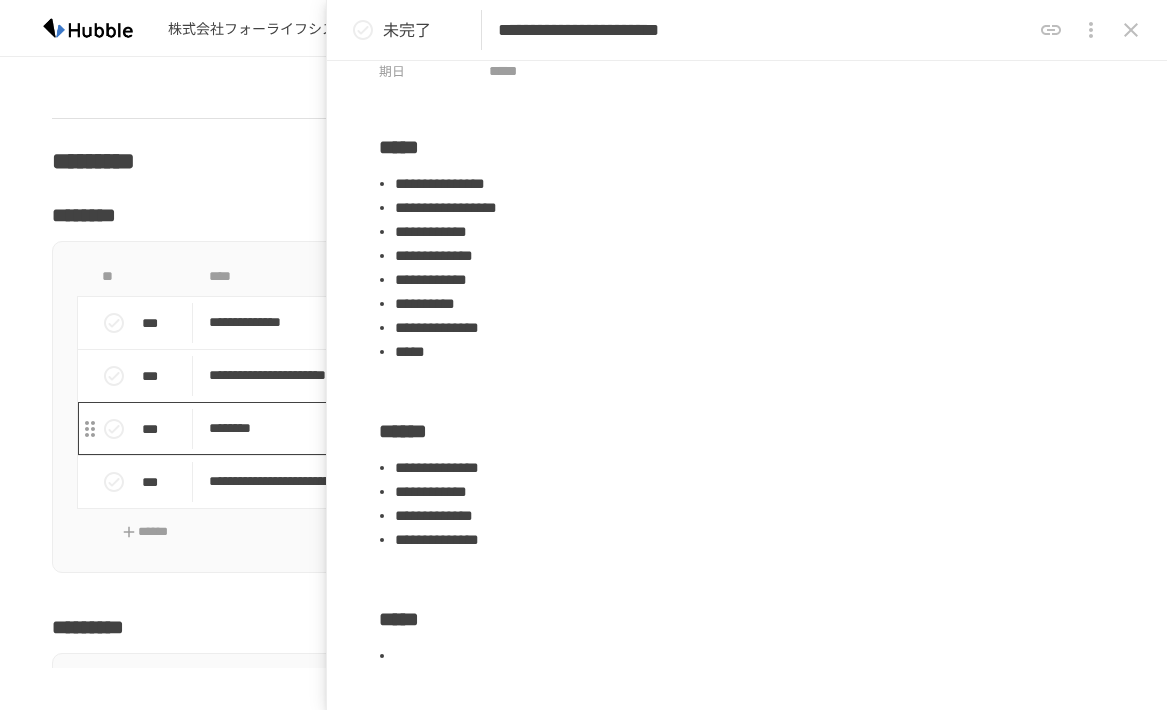 click on "********" at bounding box center (534, 428) 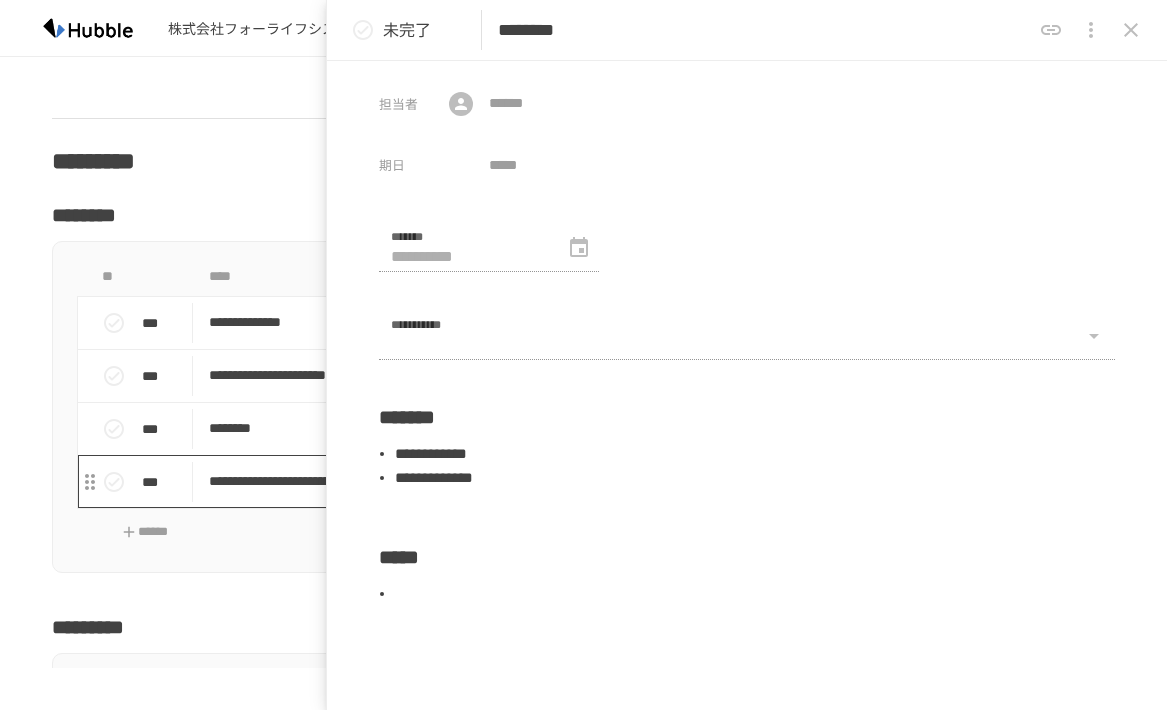 click on "**********" at bounding box center [534, 481] 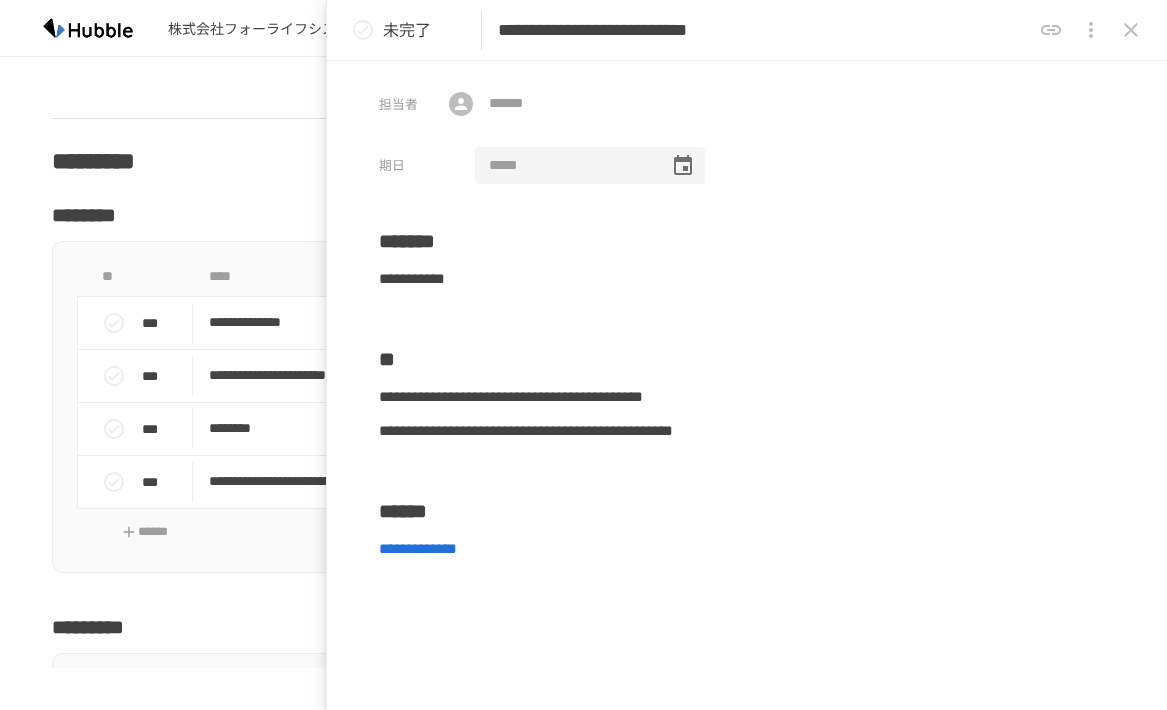 click at bounding box center [565, 166] 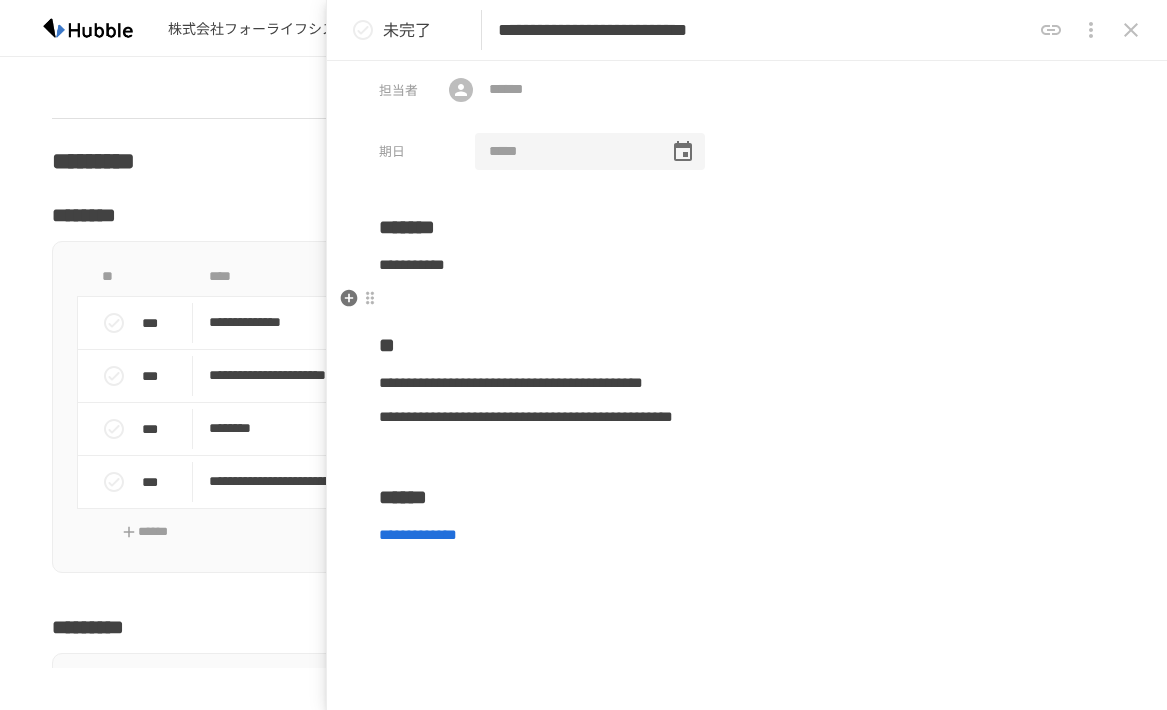 scroll, scrollTop: 0, scrollLeft: 0, axis: both 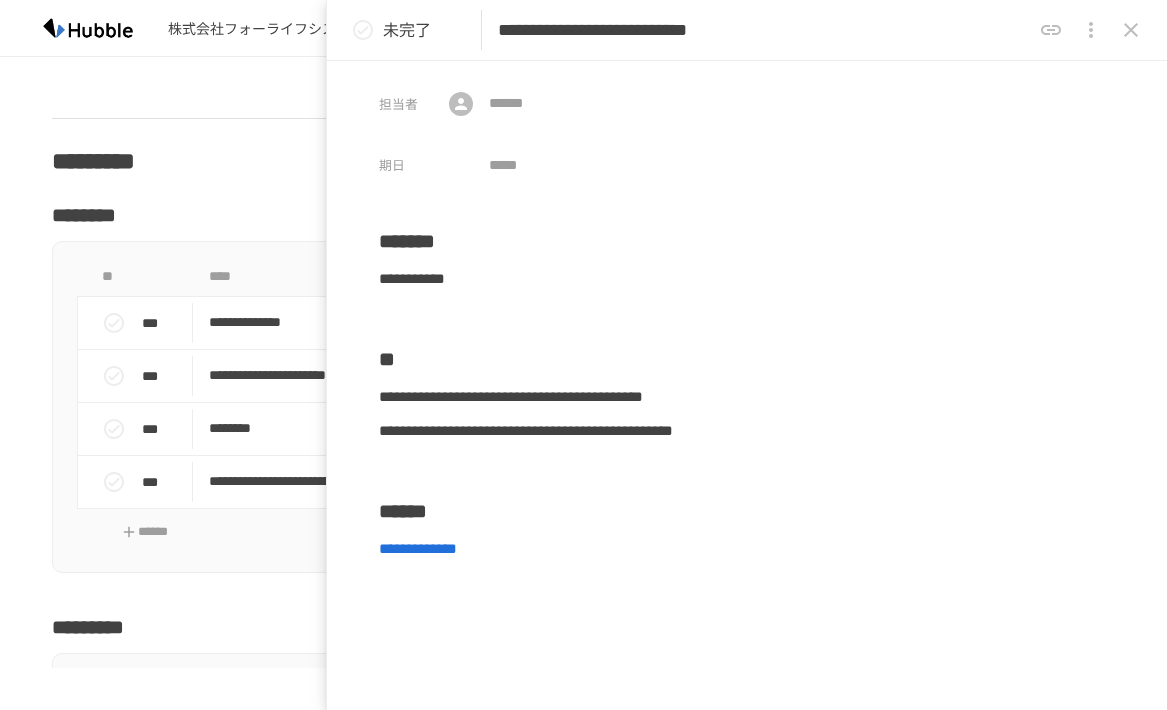 click on "**********" at bounding box center (583, 607) 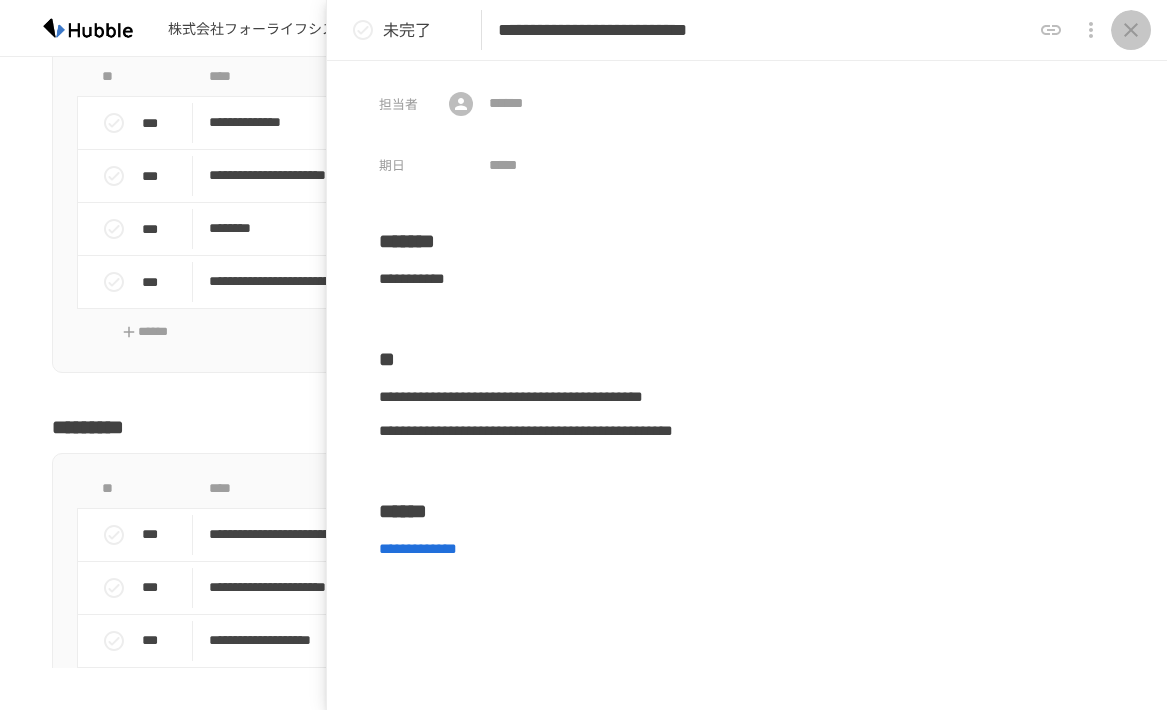 click 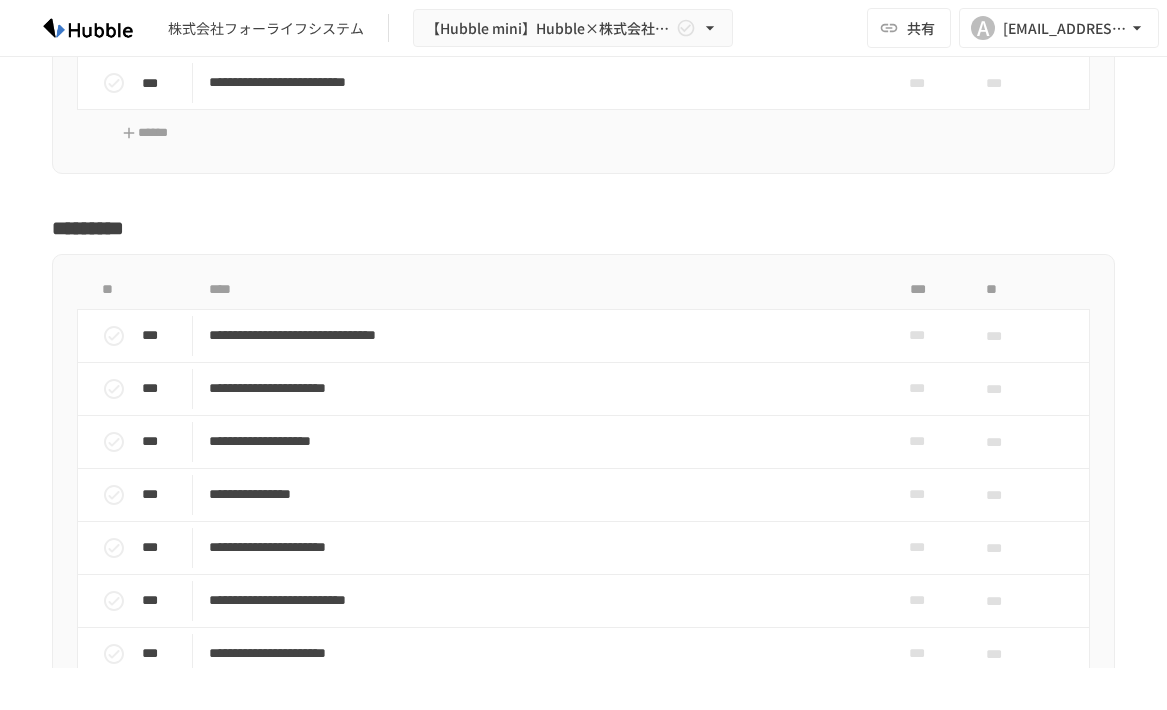 scroll, scrollTop: 2400, scrollLeft: 0, axis: vertical 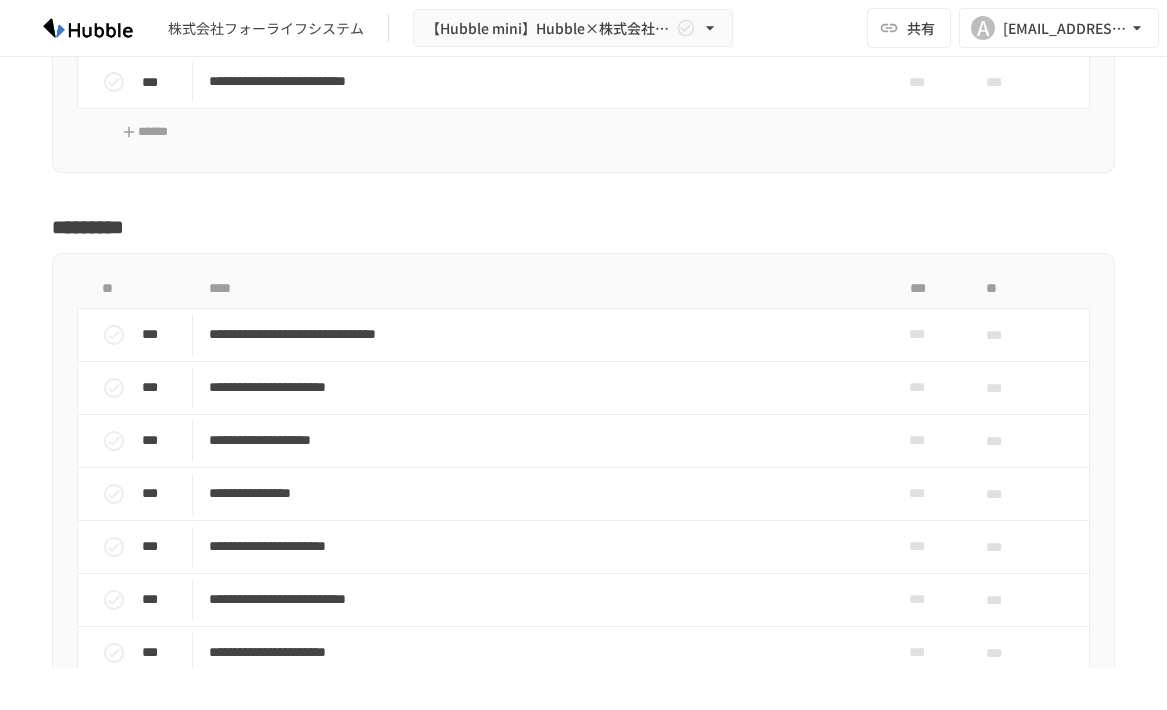 click on "**********" at bounding box center (583, 207) 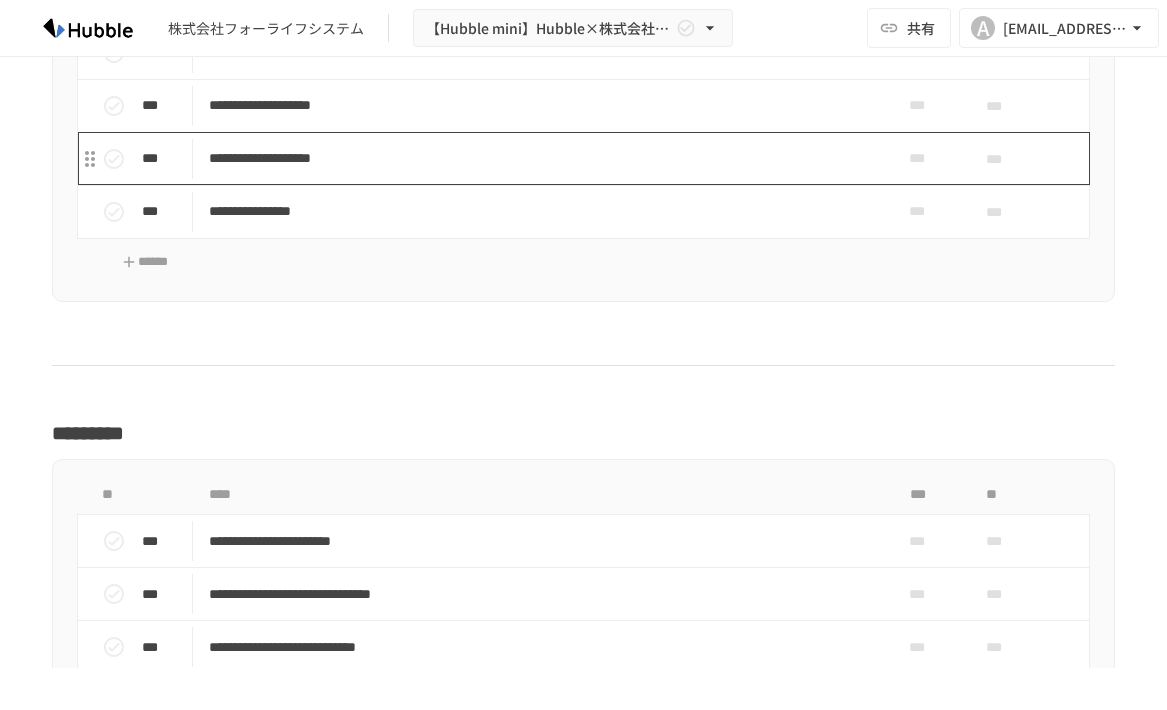 scroll, scrollTop: 3100, scrollLeft: 0, axis: vertical 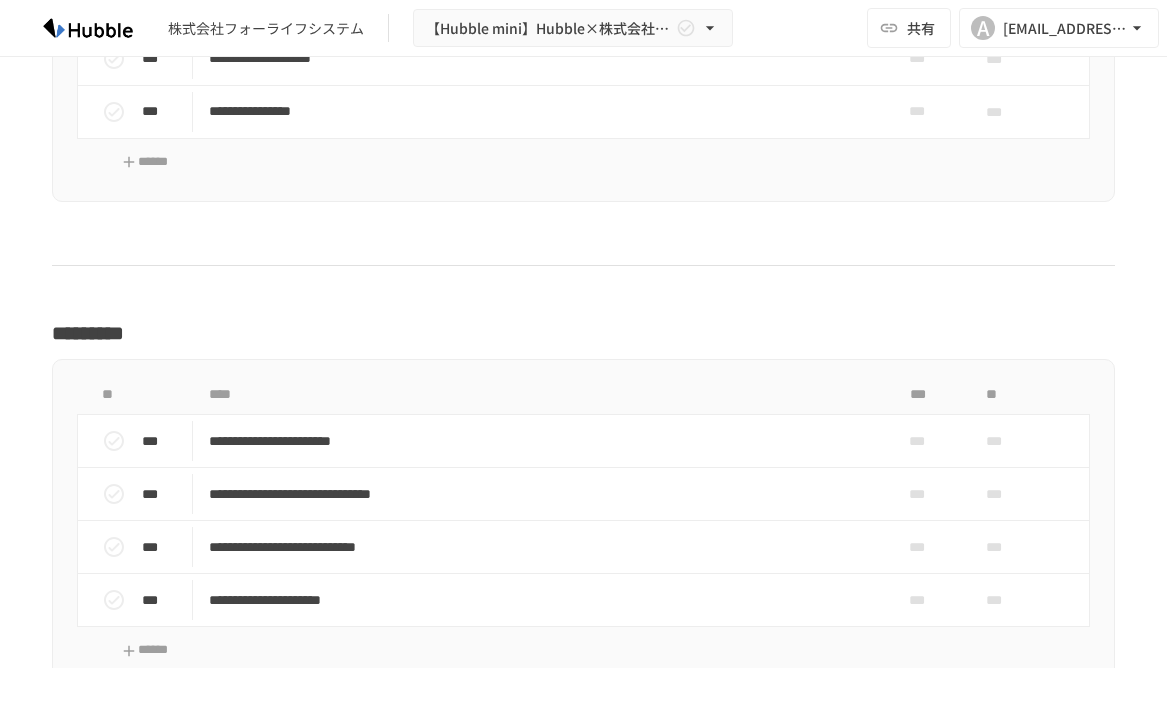click on "****" at bounding box center [541, 395] 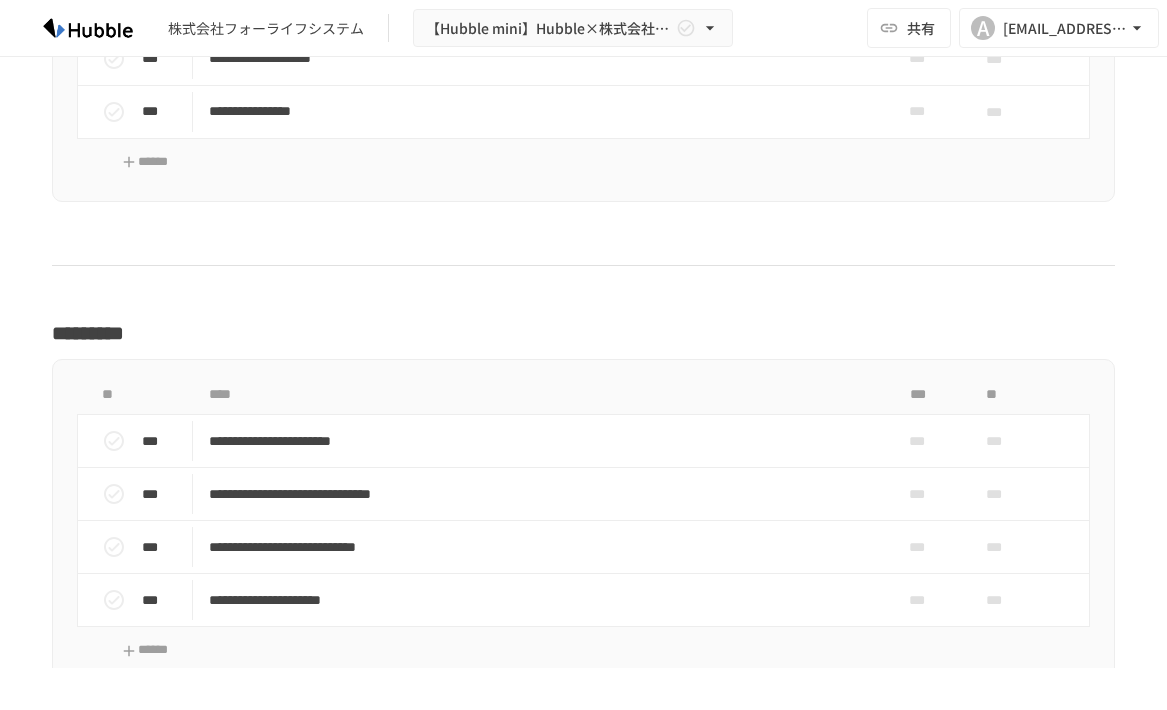 scroll, scrollTop: 3200, scrollLeft: 0, axis: vertical 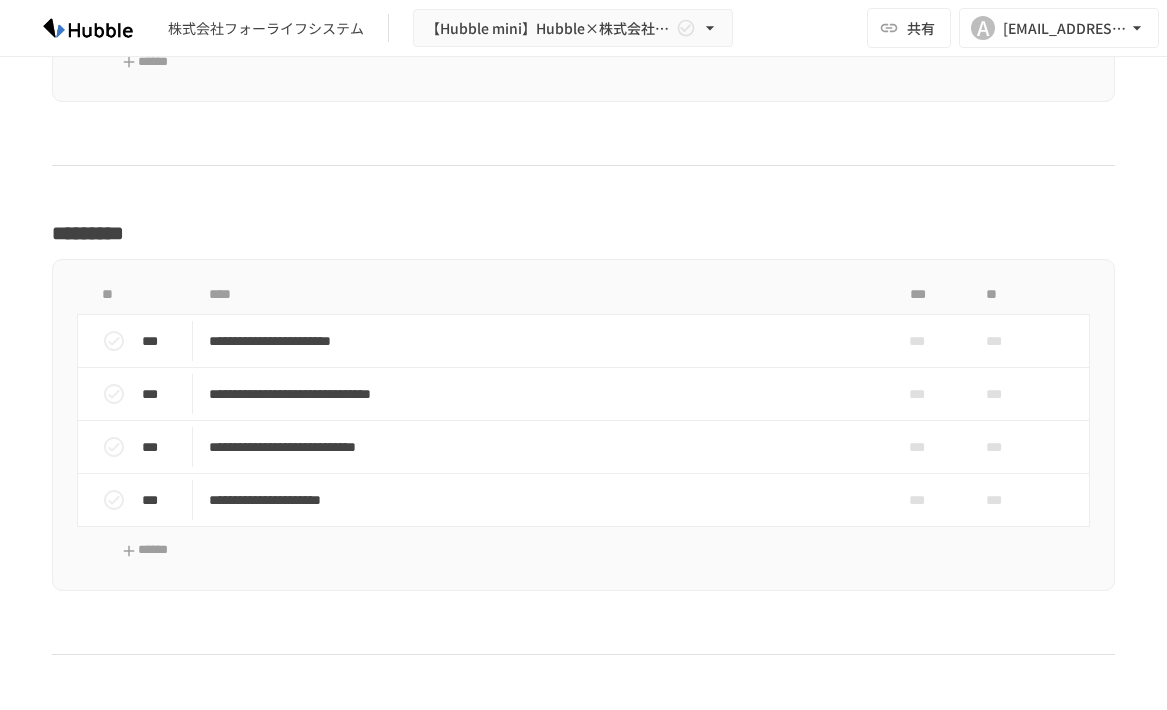 click at bounding box center [583, 187] 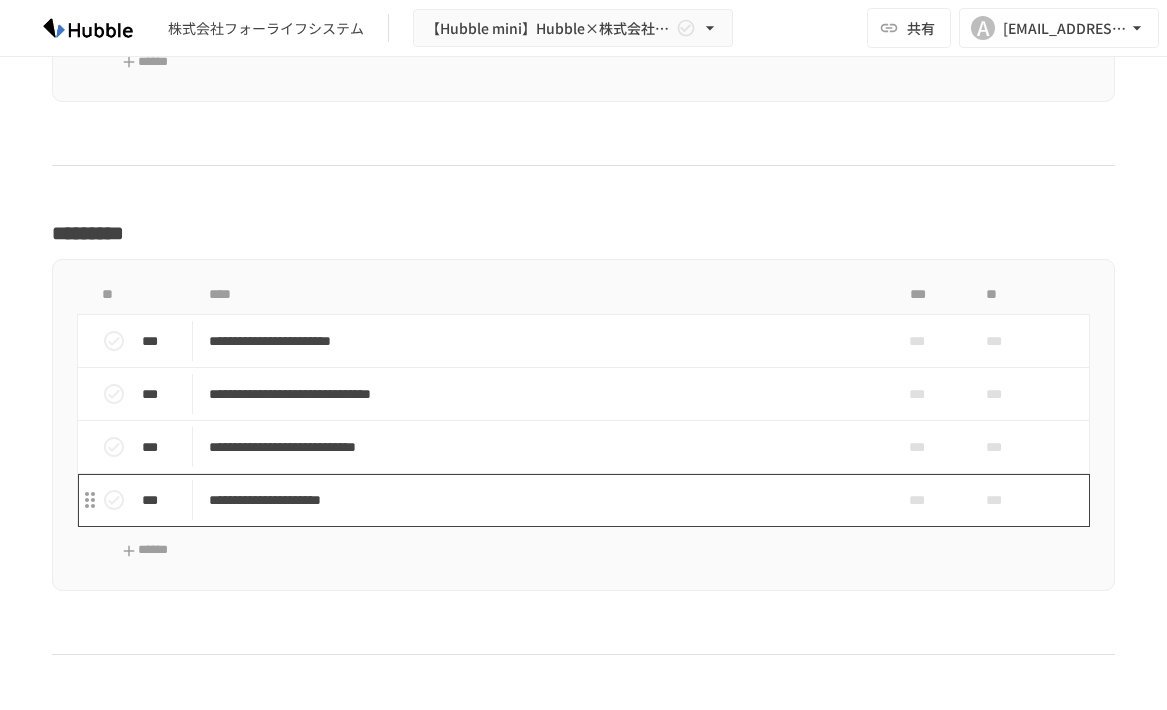 click on "**********" at bounding box center (534, 500) 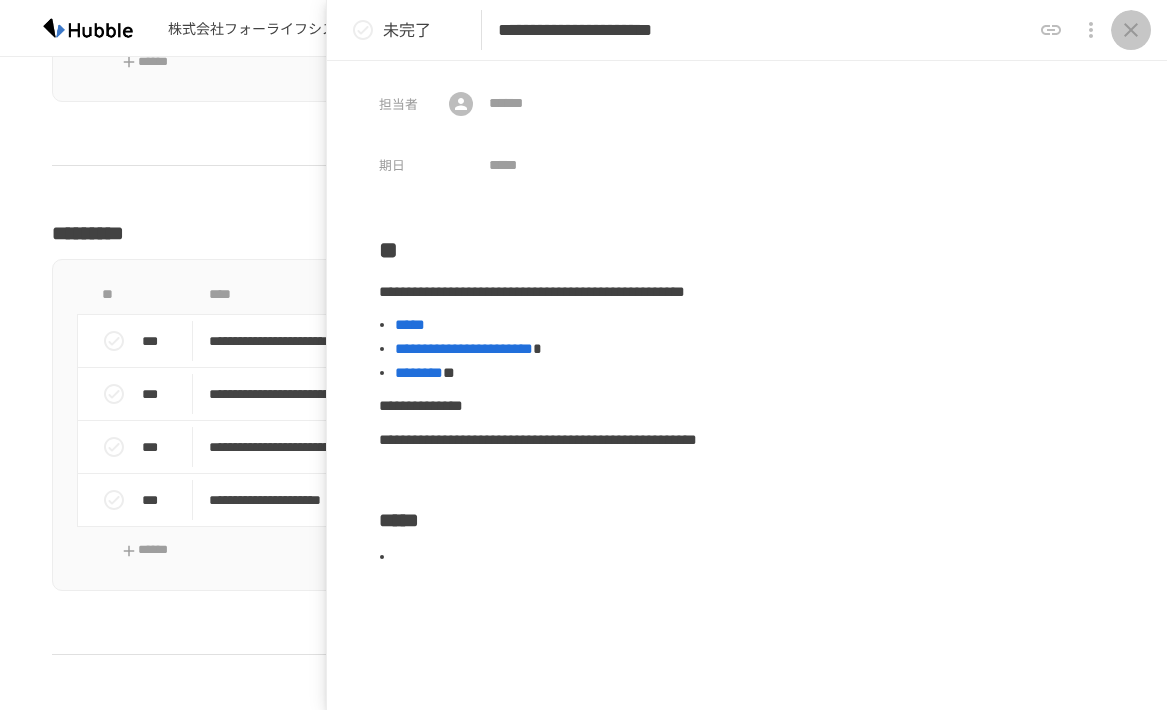 click 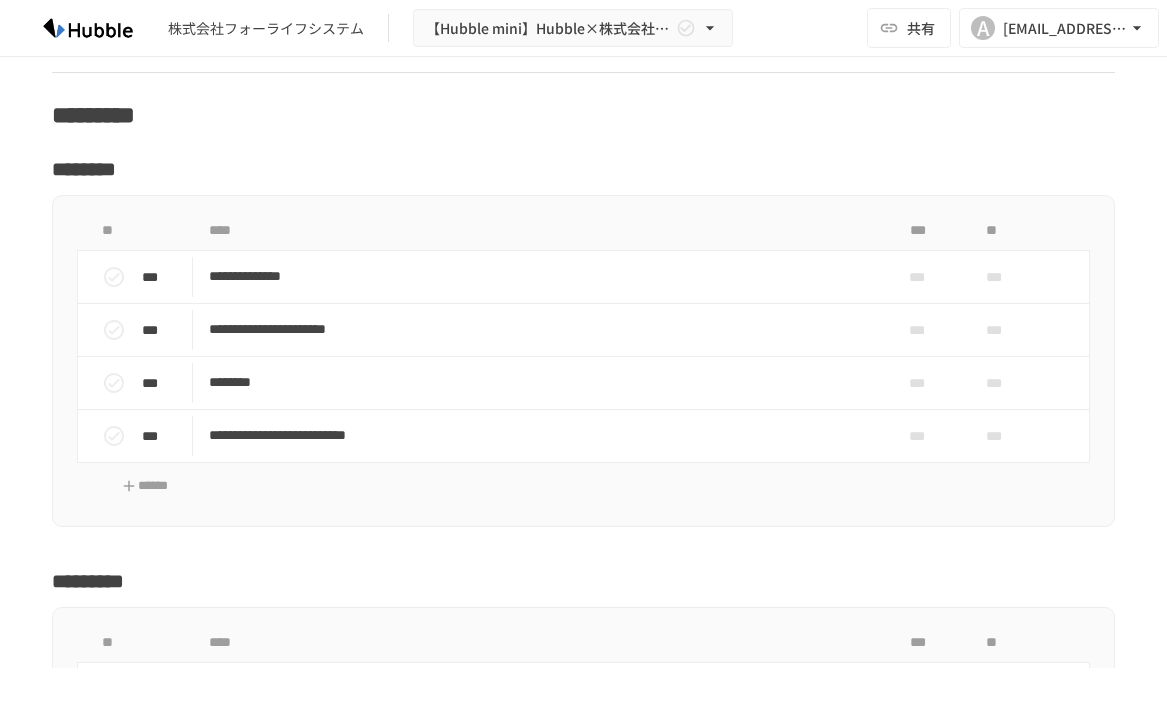 scroll, scrollTop: 2000, scrollLeft: 0, axis: vertical 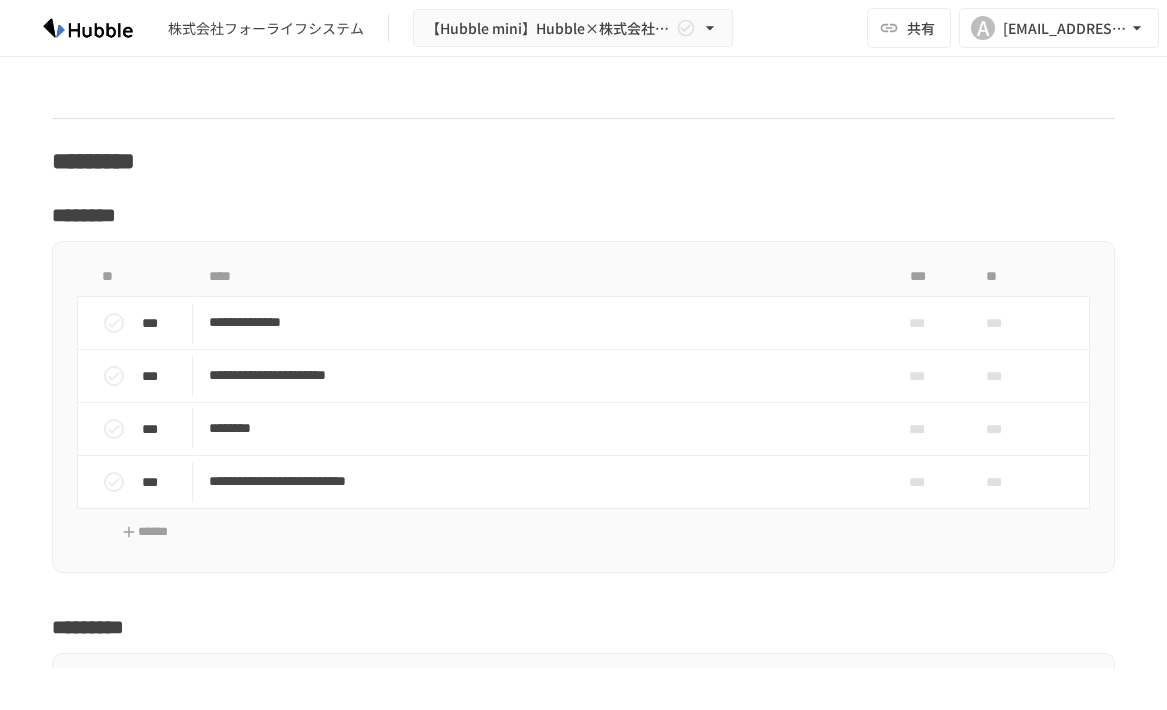 click on "**********" at bounding box center (583, 607) 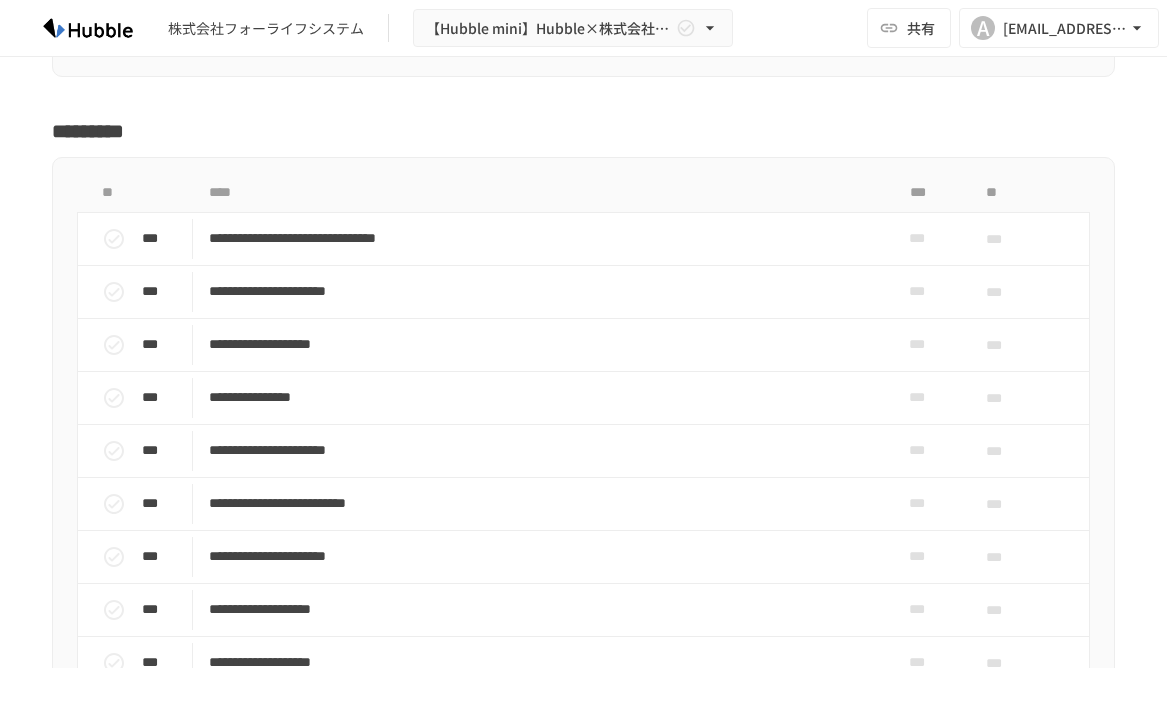 scroll, scrollTop: 2500, scrollLeft: 0, axis: vertical 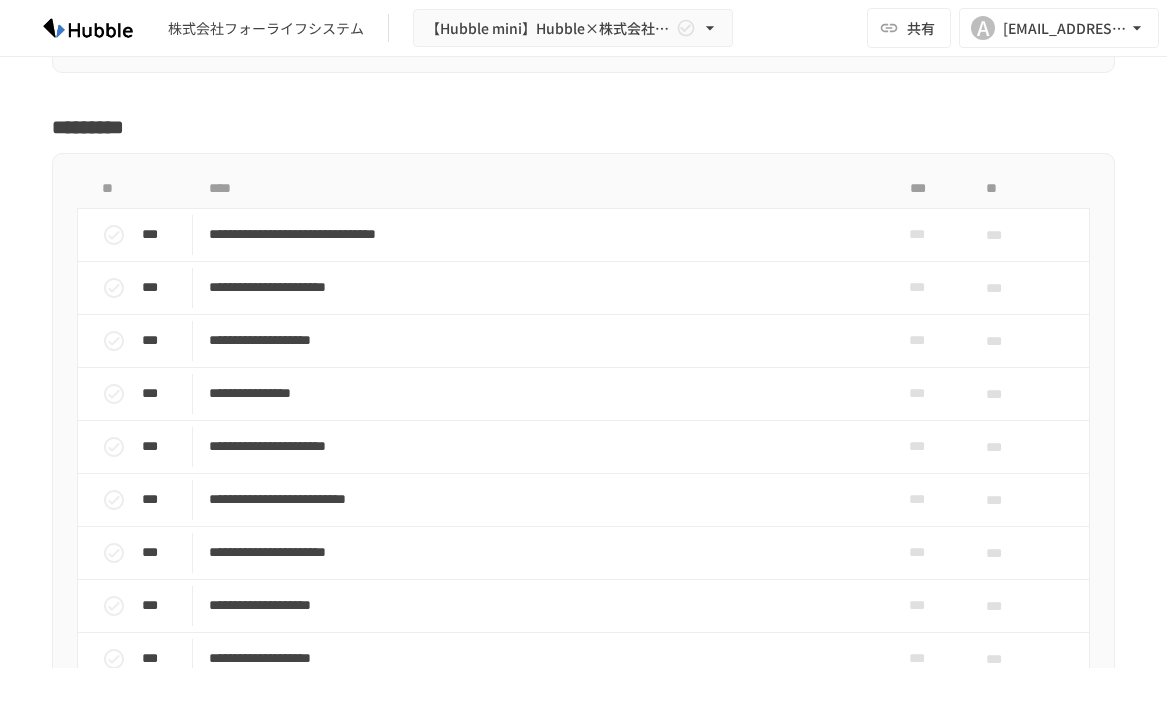 click on "**********" at bounding box center (583, -83) 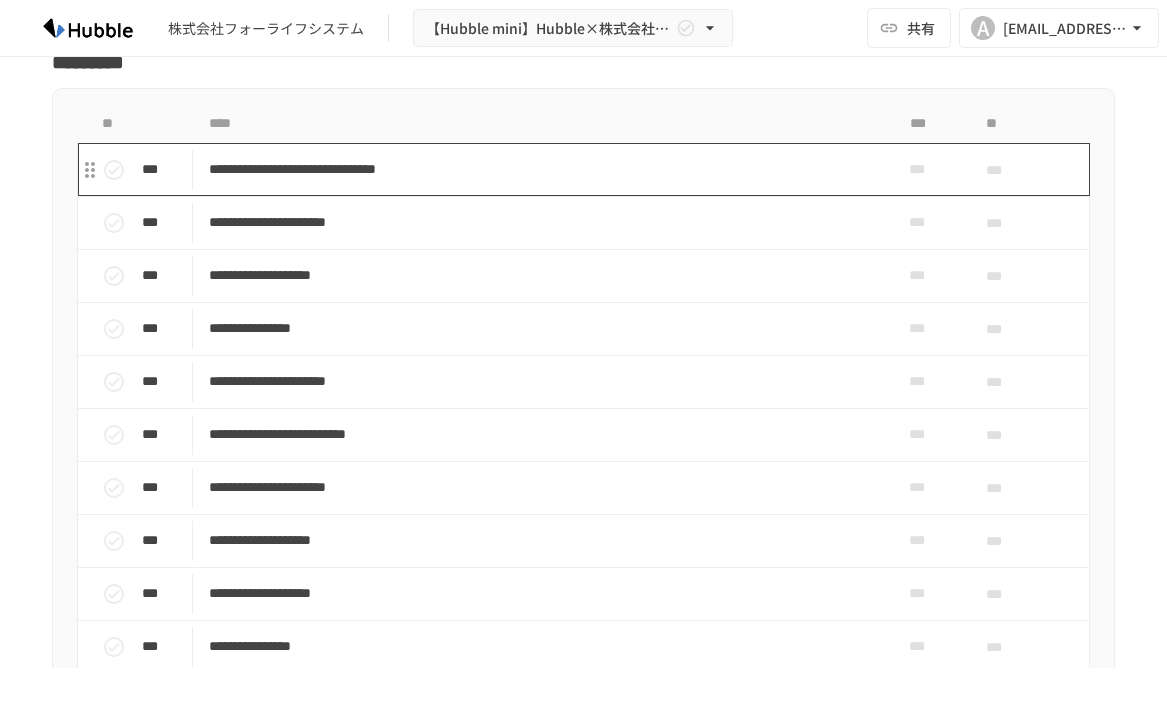 scroll, scrollTop: 2600, scrollLeft: 0, axis: vertical 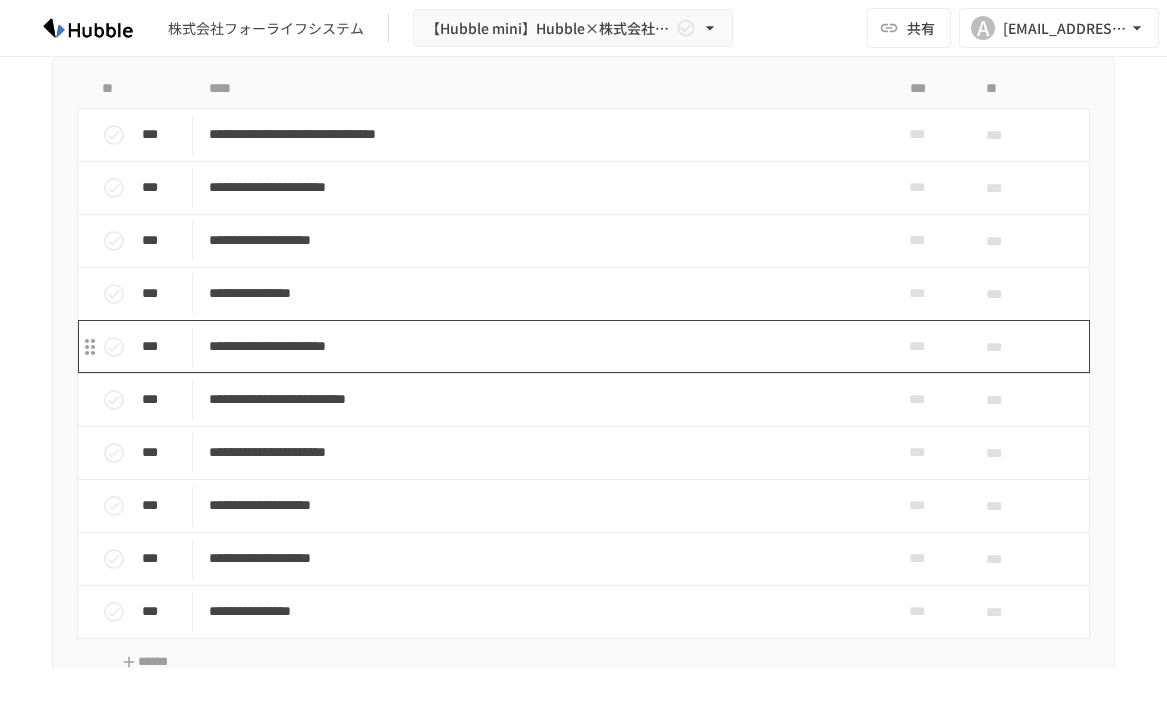 click on "**********" at bounding box center [534, 346] 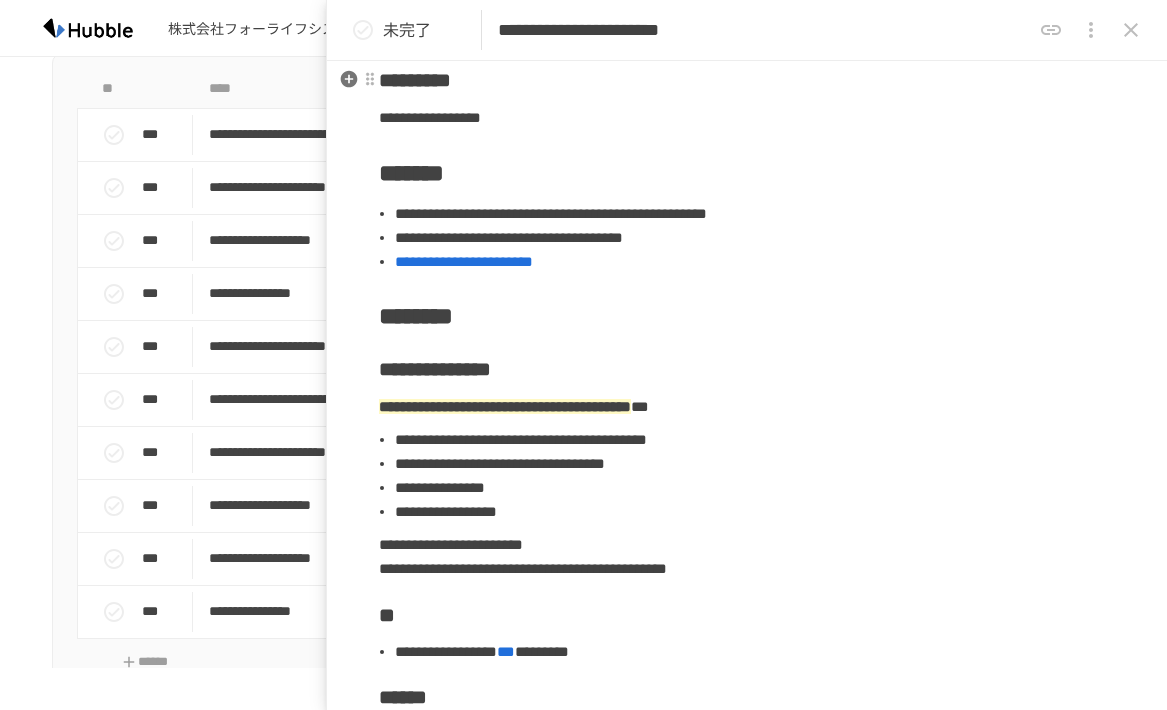 scroll, scrollTop: 0, scrollLeft: 0, axis: both 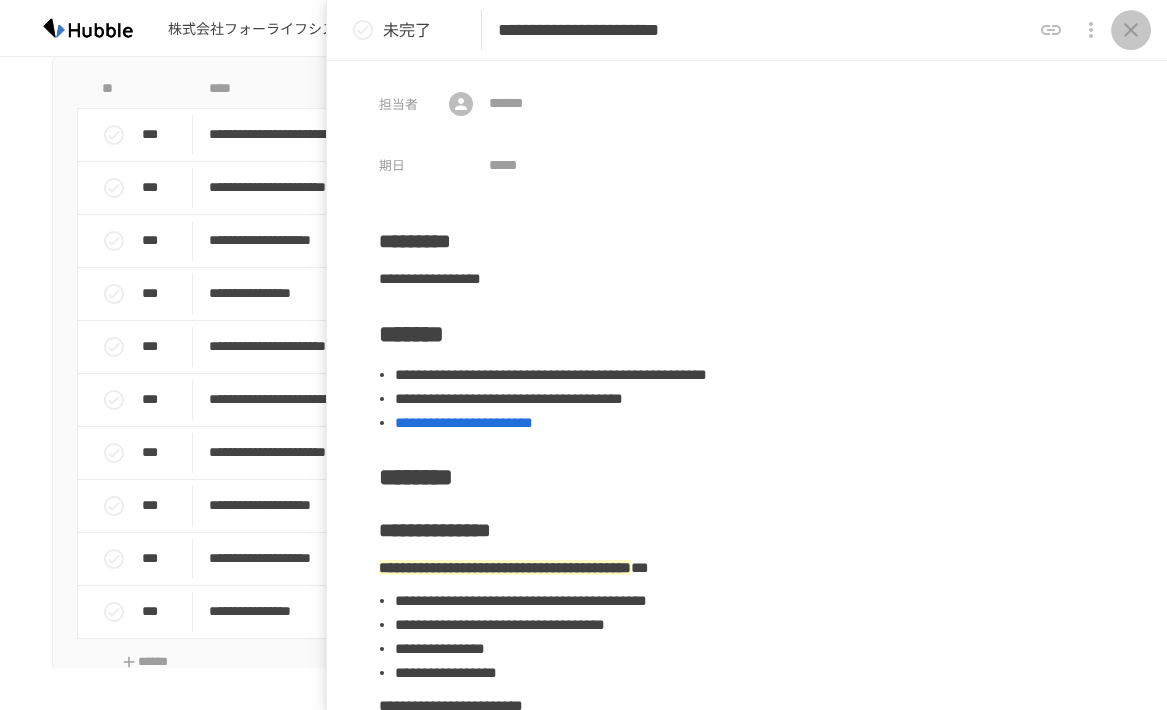 click 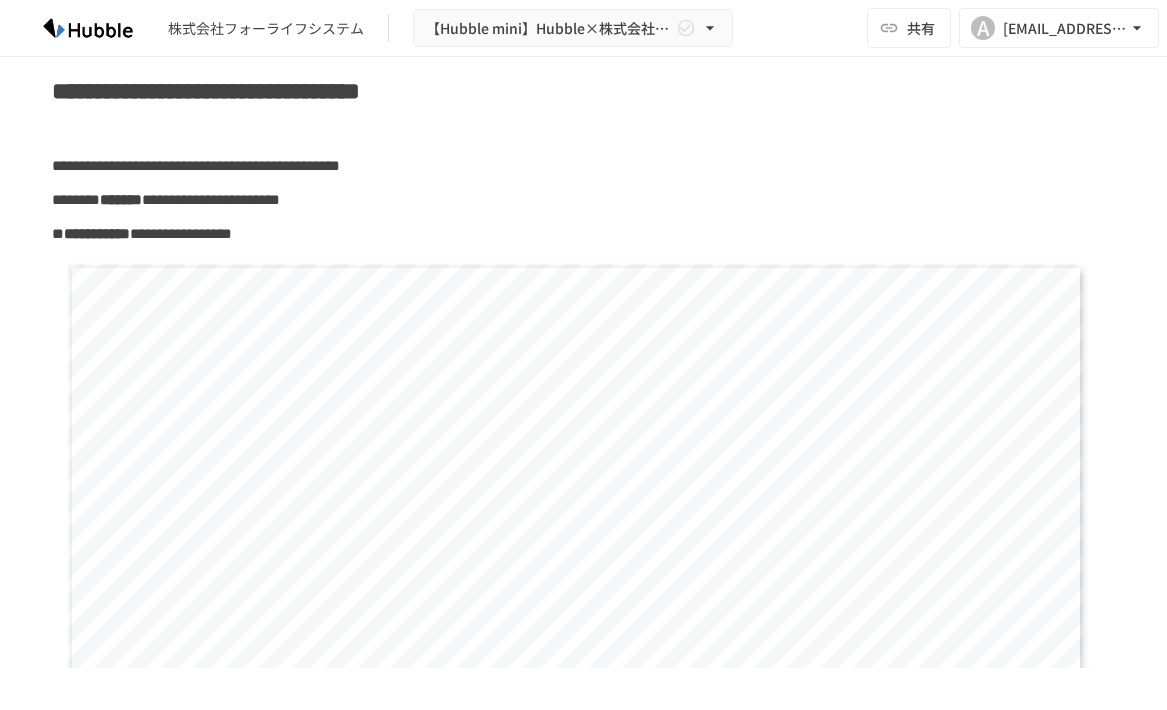 scroll, scrollTop: 0, scrollLeft: 0, axis: both 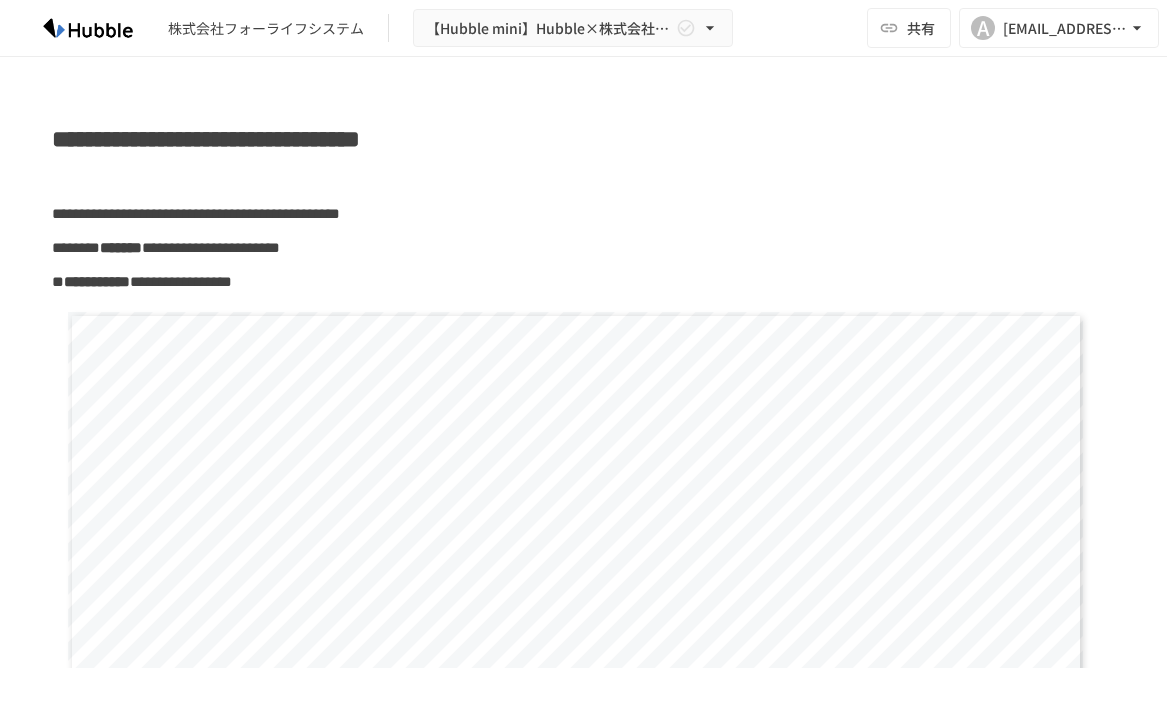 click on "**********" at bounding box center [181, 281] 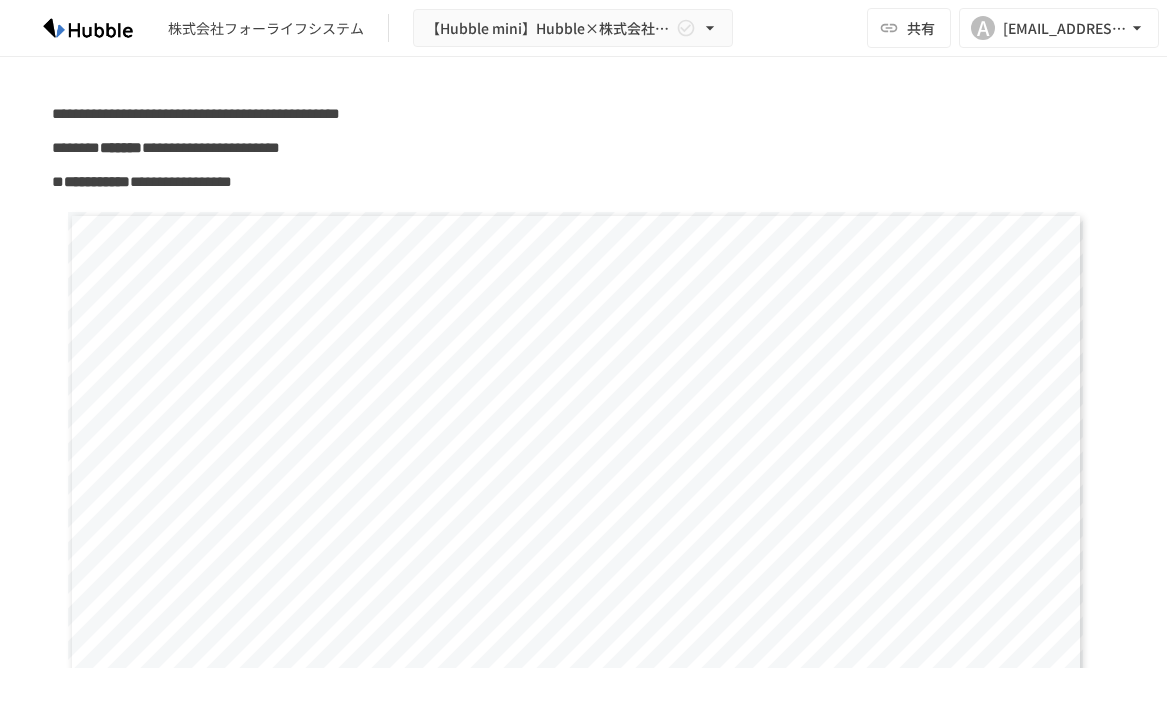 scroll, scrollTop: 1100, scrollLeft: 0, axis: vertical 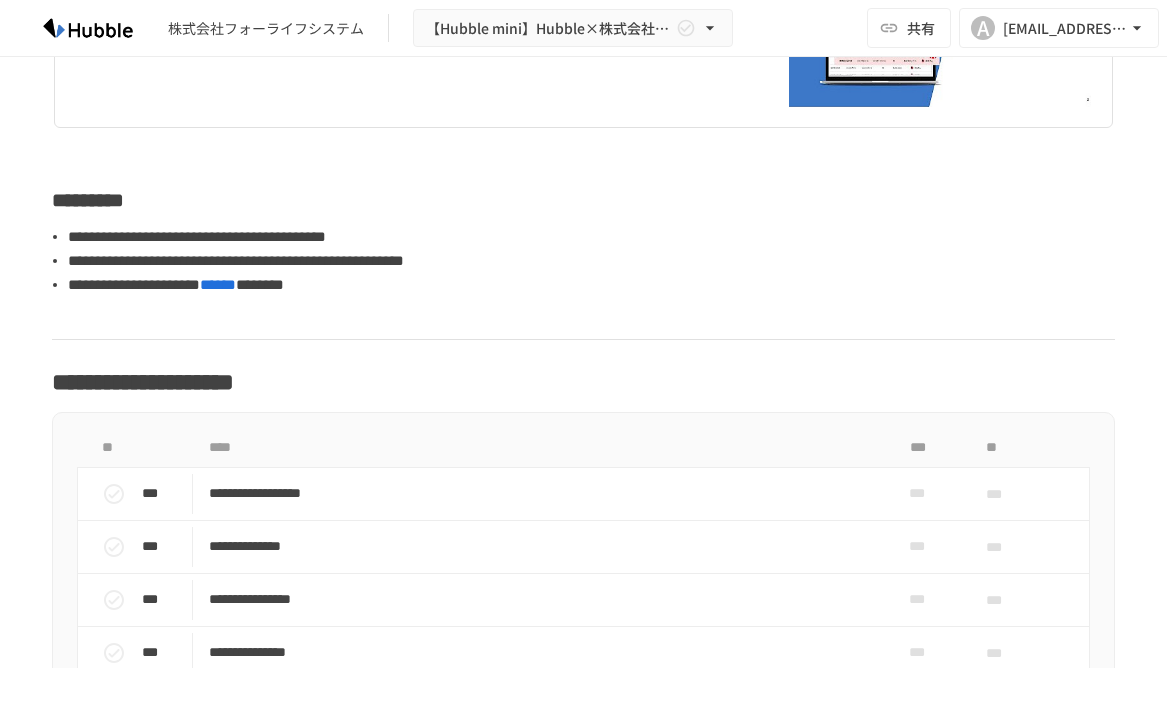 click on "**********" at bounding box center [591, 261] 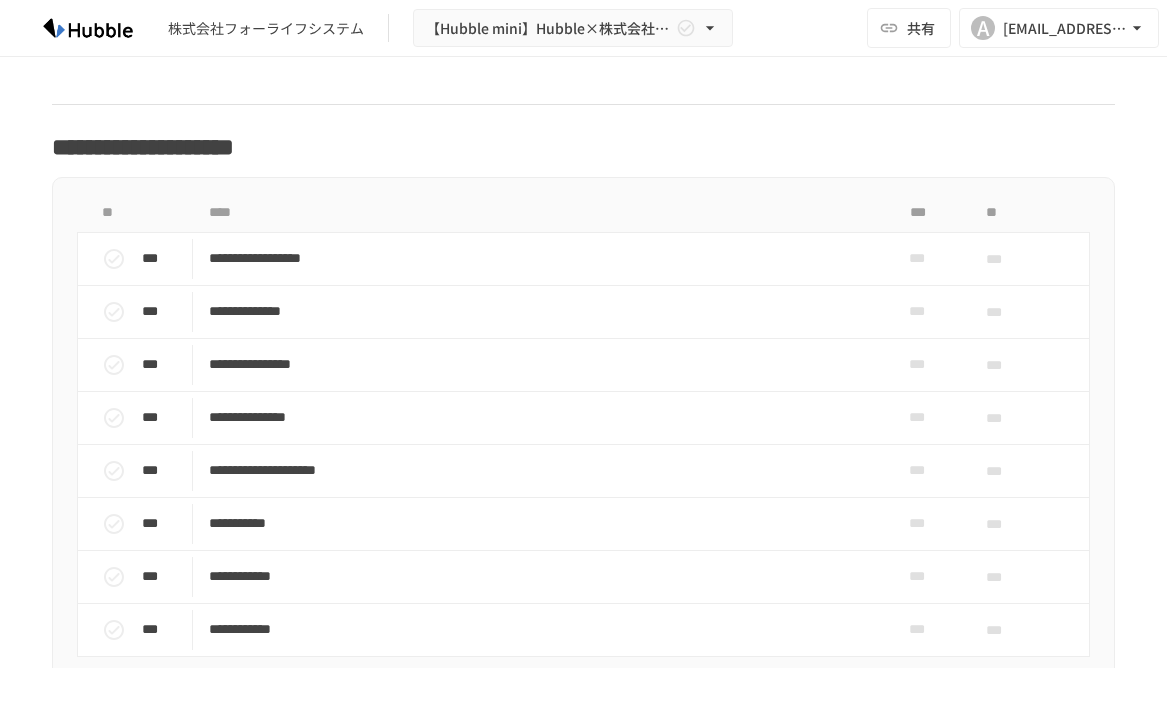 scroll, scrollTop: 1300, scrollLeft: 0, axis: vertical 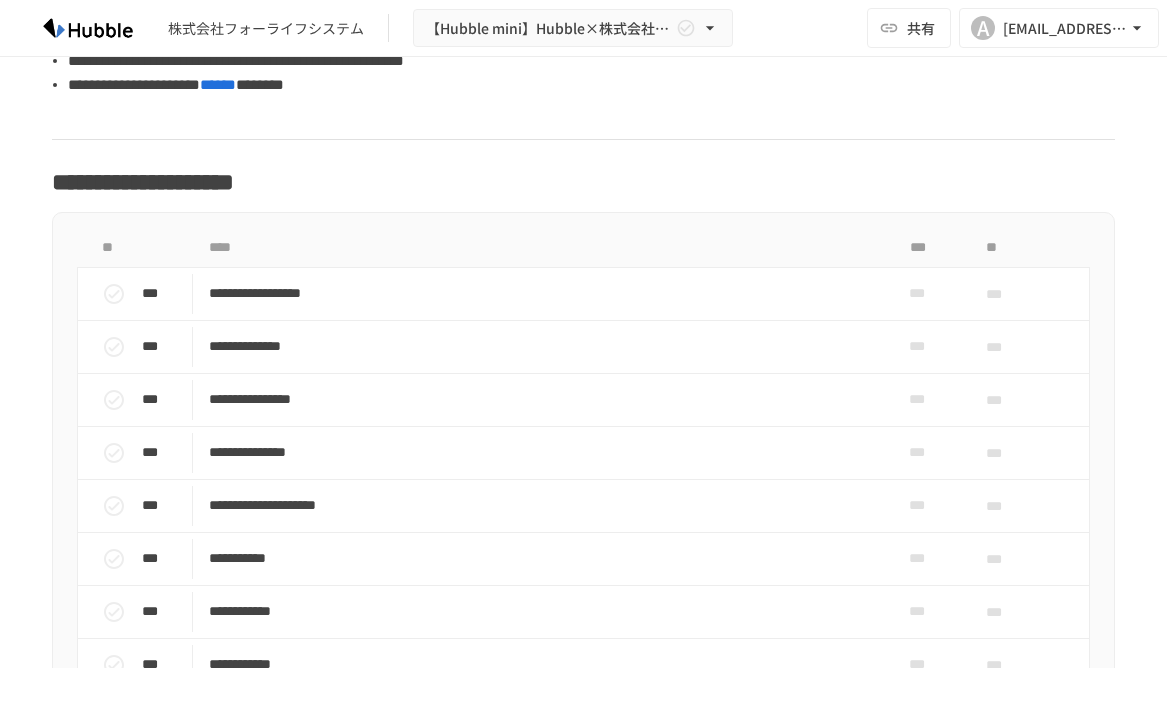 click on "**********" at bounding box center [583, 1307] 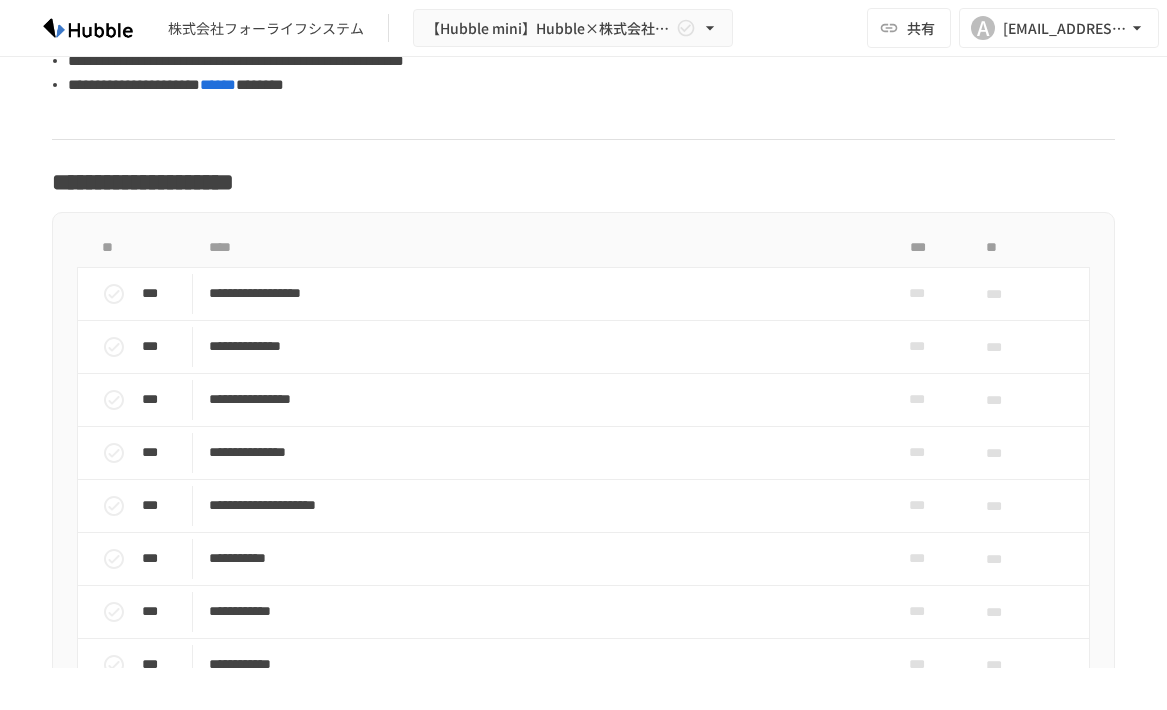 scroll, scrollTop: 1200, scrollLeft: 0, axis: vertical 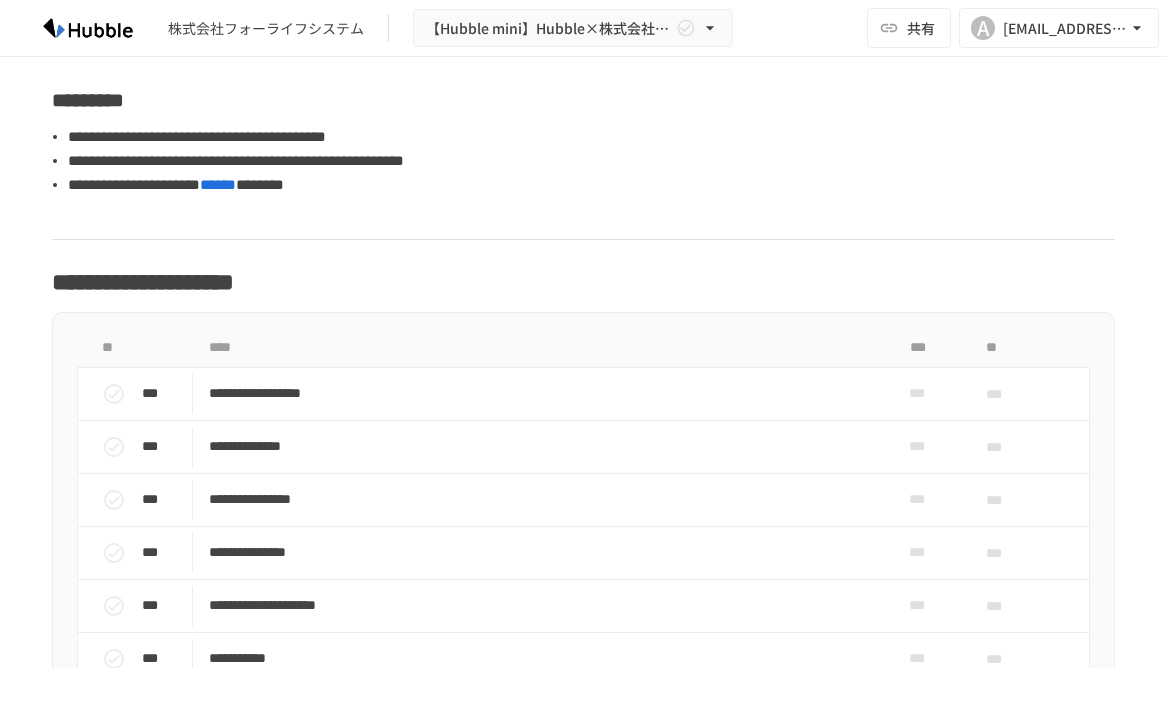click on "**********" at bounding box center (583, 1407) 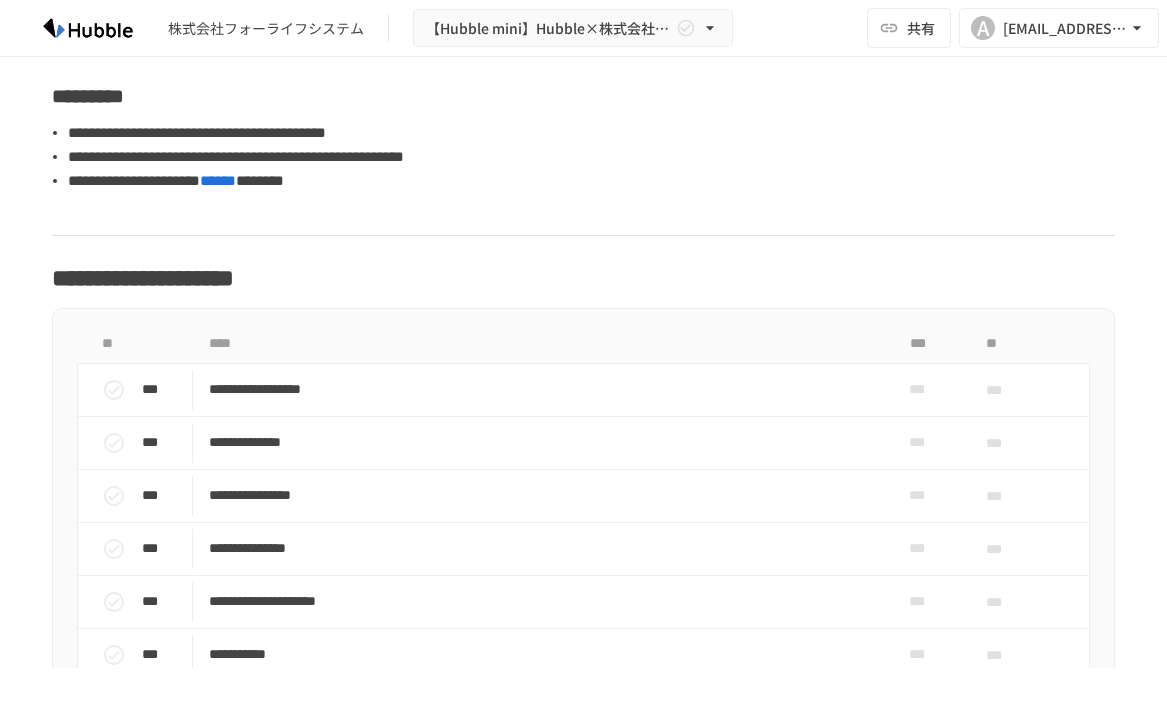 scroll, scrollTop: 1300, scrollLeft: 0, axis: vertical 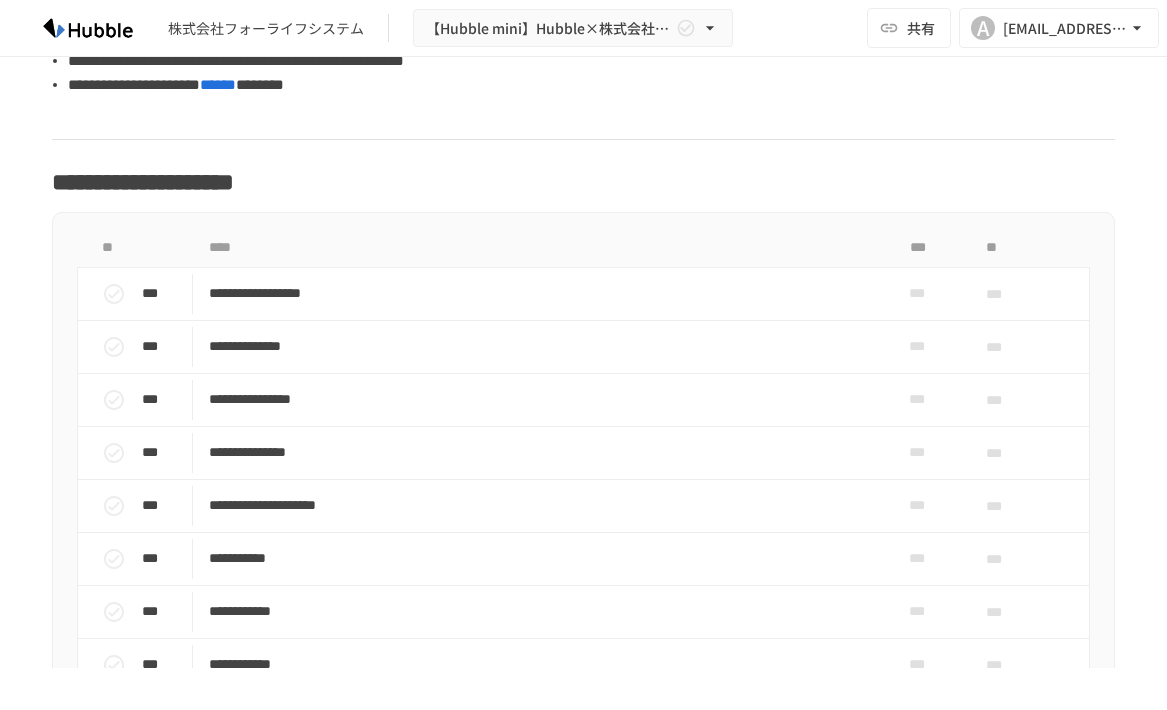 click on "**********" at bounding box center [583, 182] 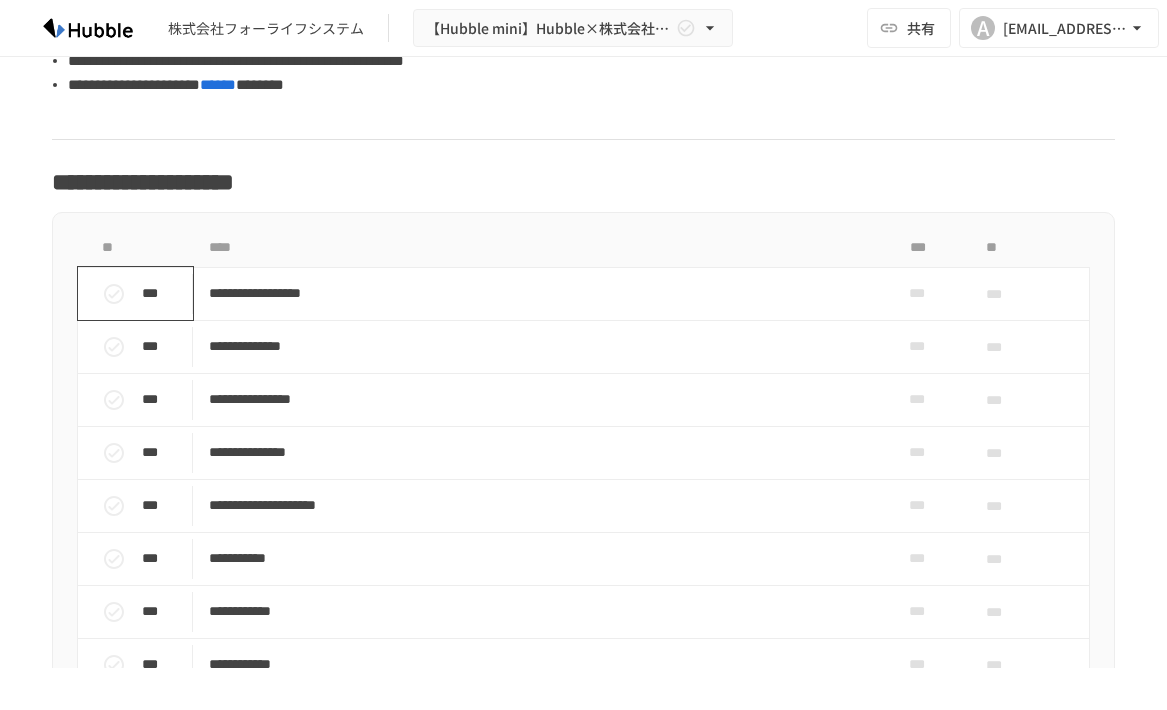 click 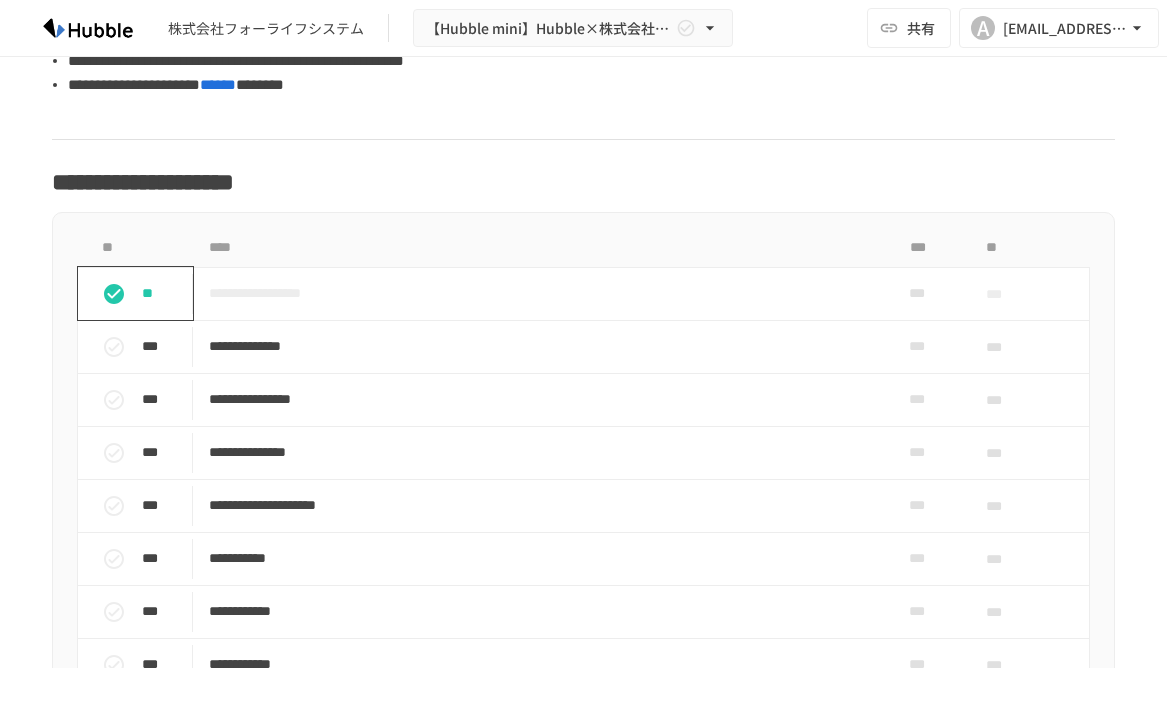 click on "**********" at bounding box center [583, 182] 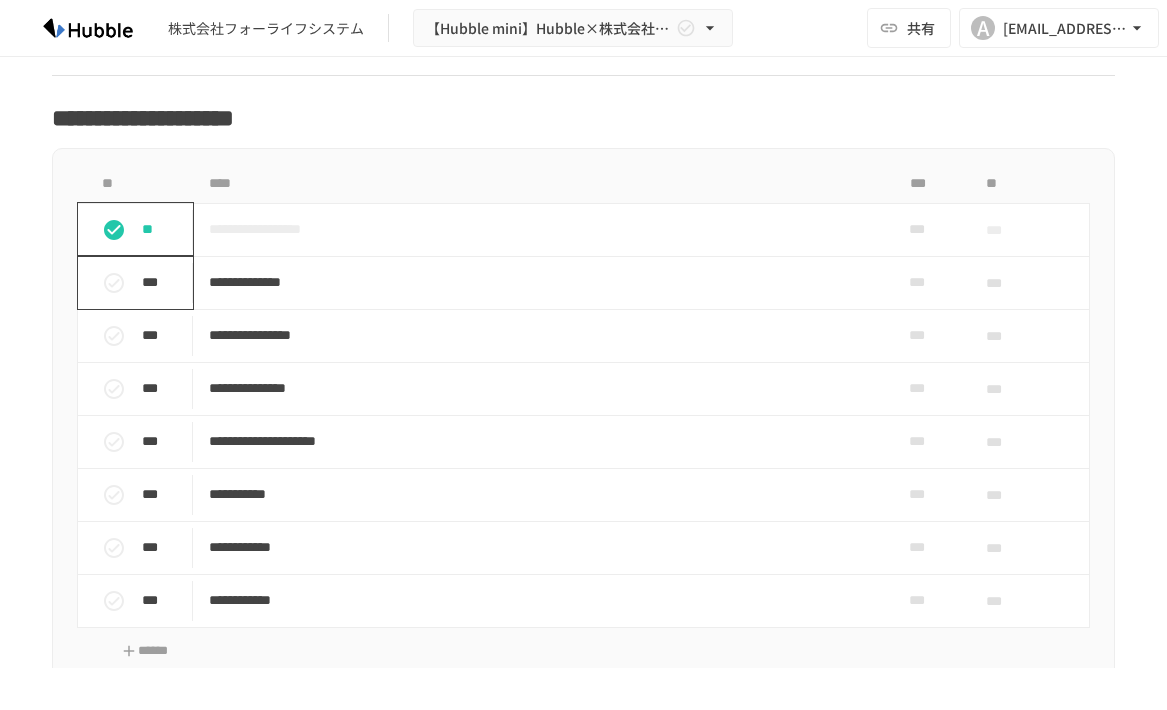 scroll, scrollTop: 1400, scrollLeft: 0, axis: vertical 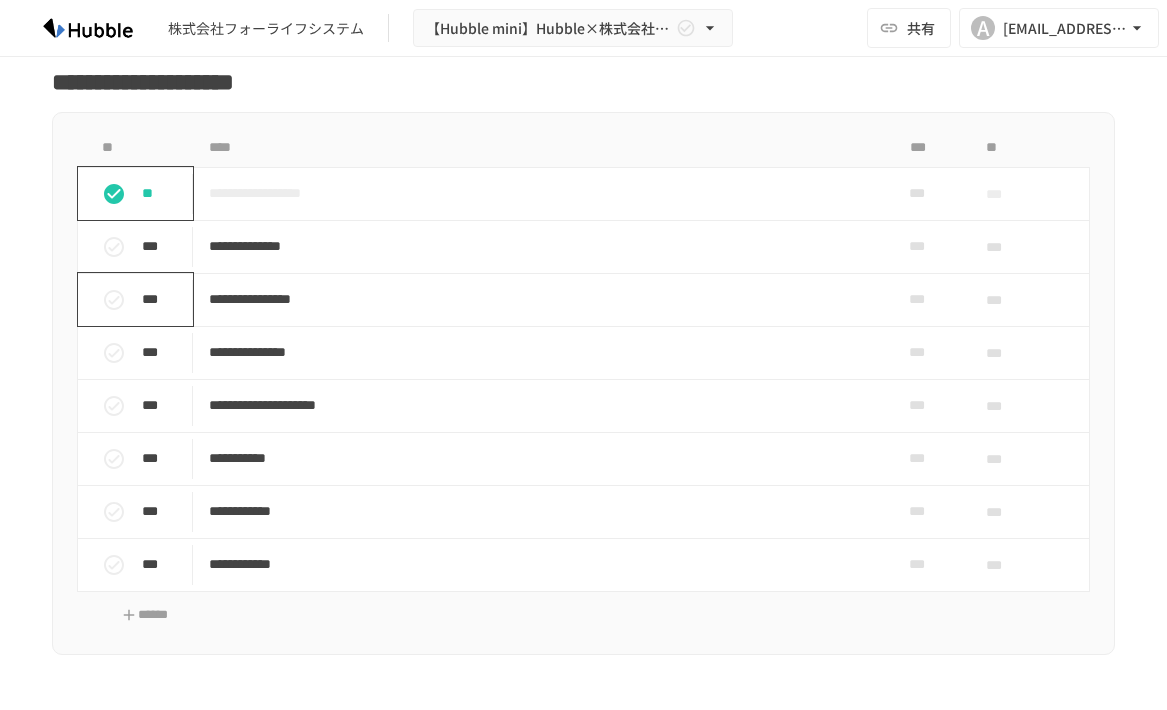click 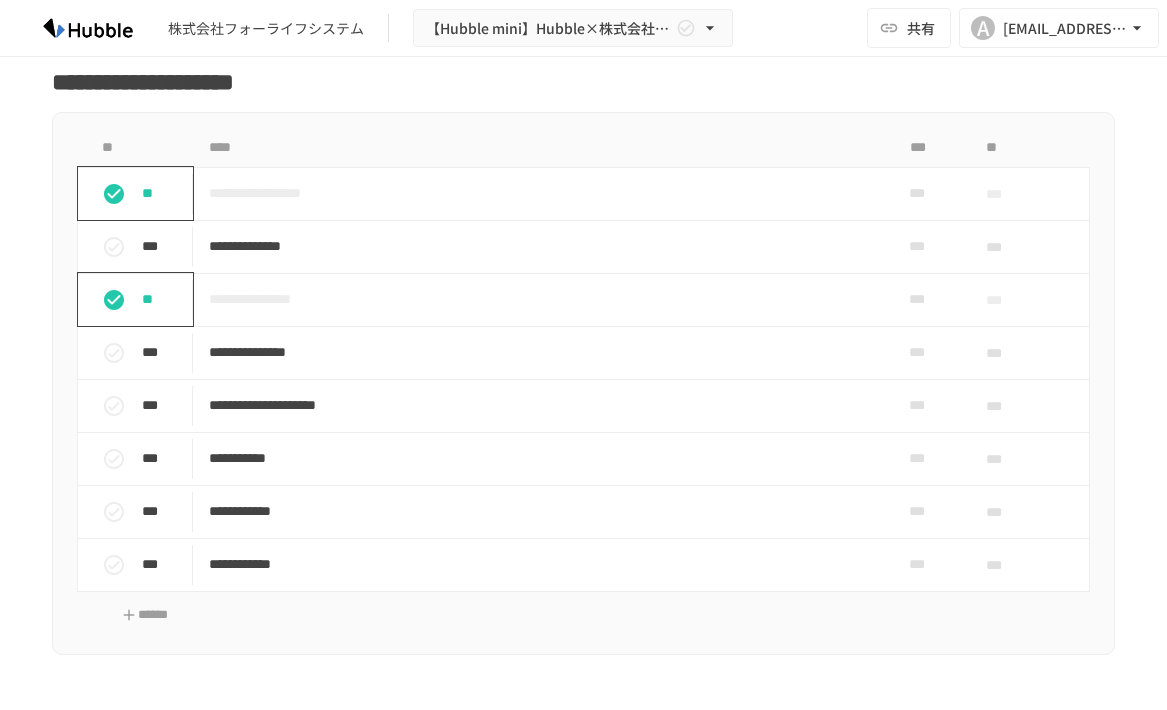 click 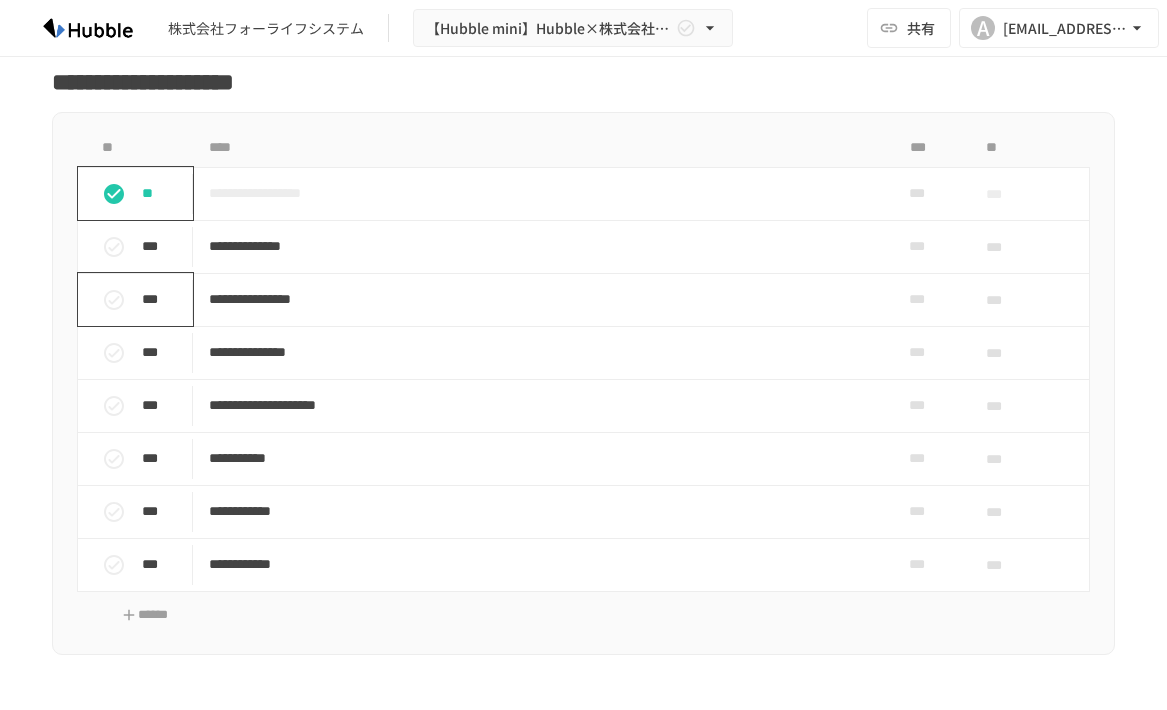 click 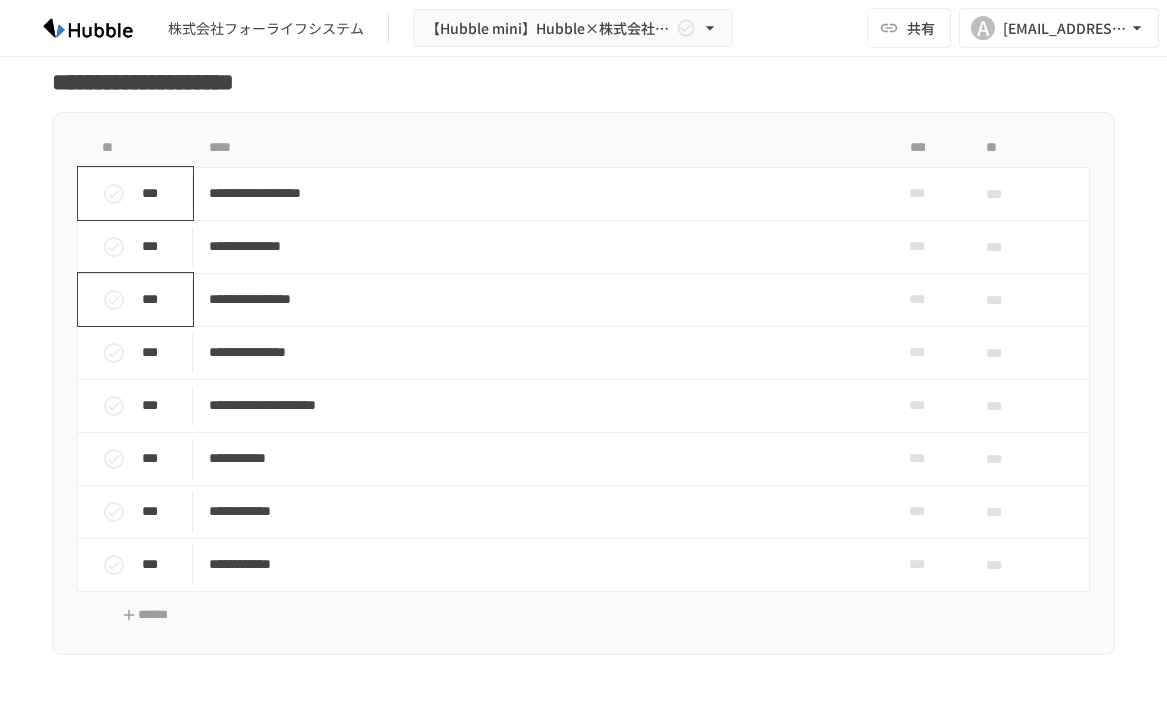 click on "**********" at bounding box center [583, 82] 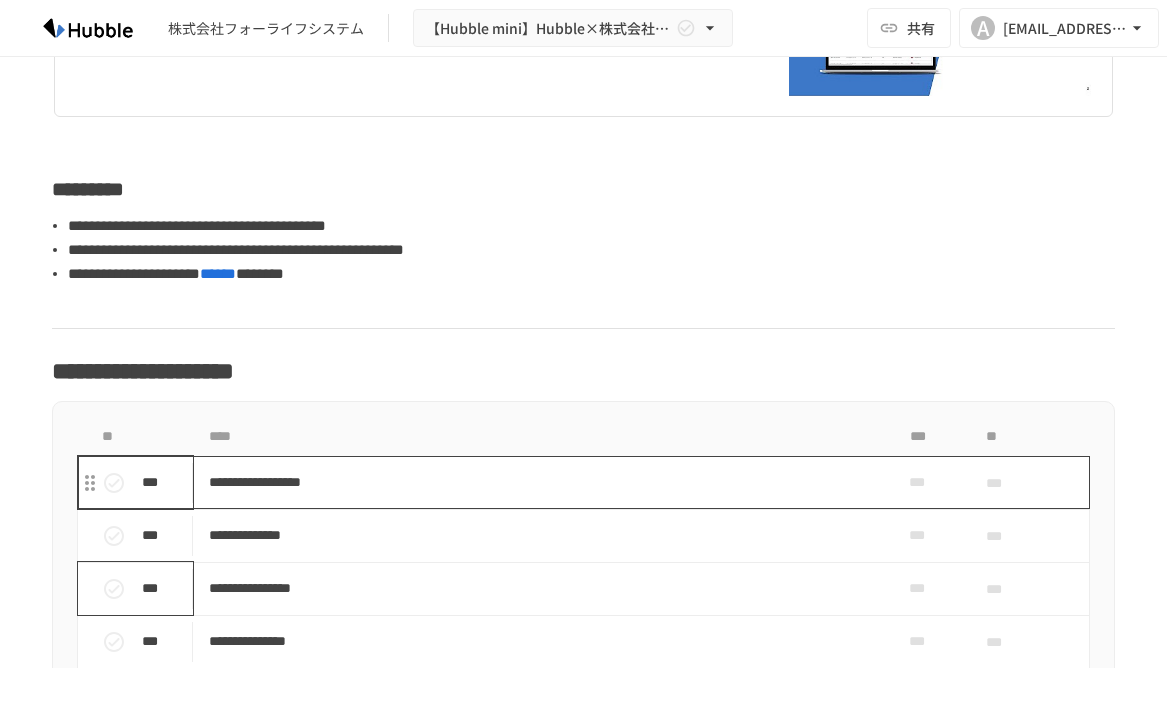 scroll, scrollTop: 1100, scrollLeft: 0, axis: vertical 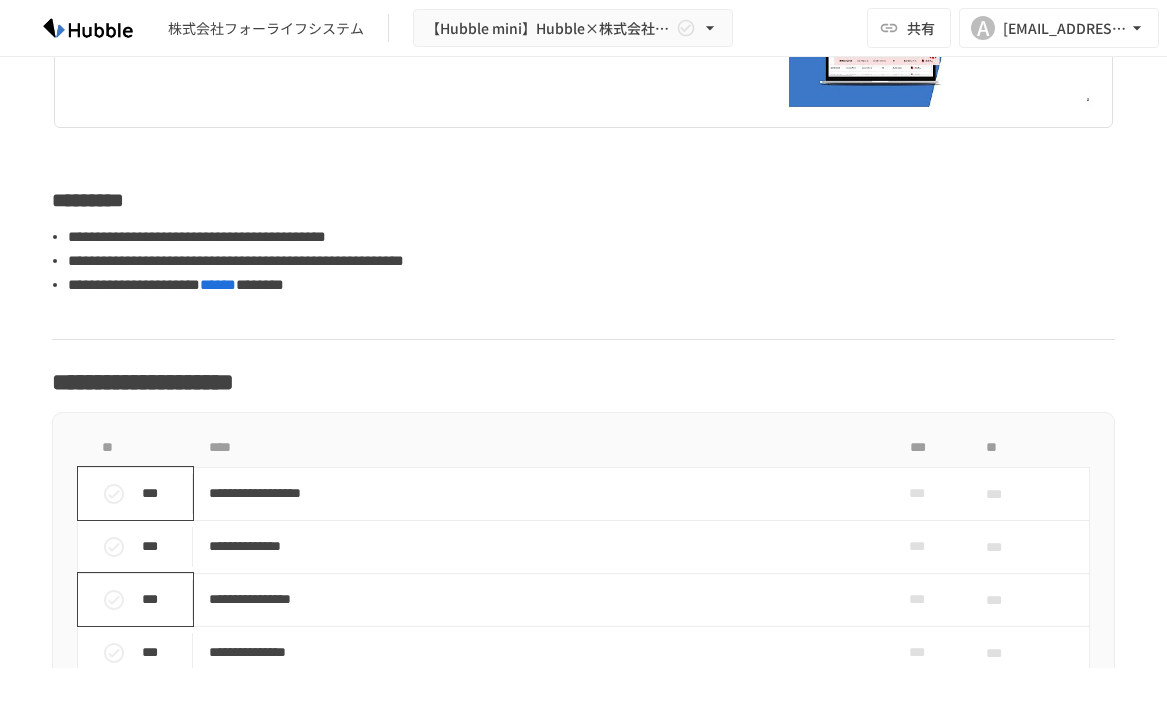 click on "**********" at bounding box center (583, 1507) 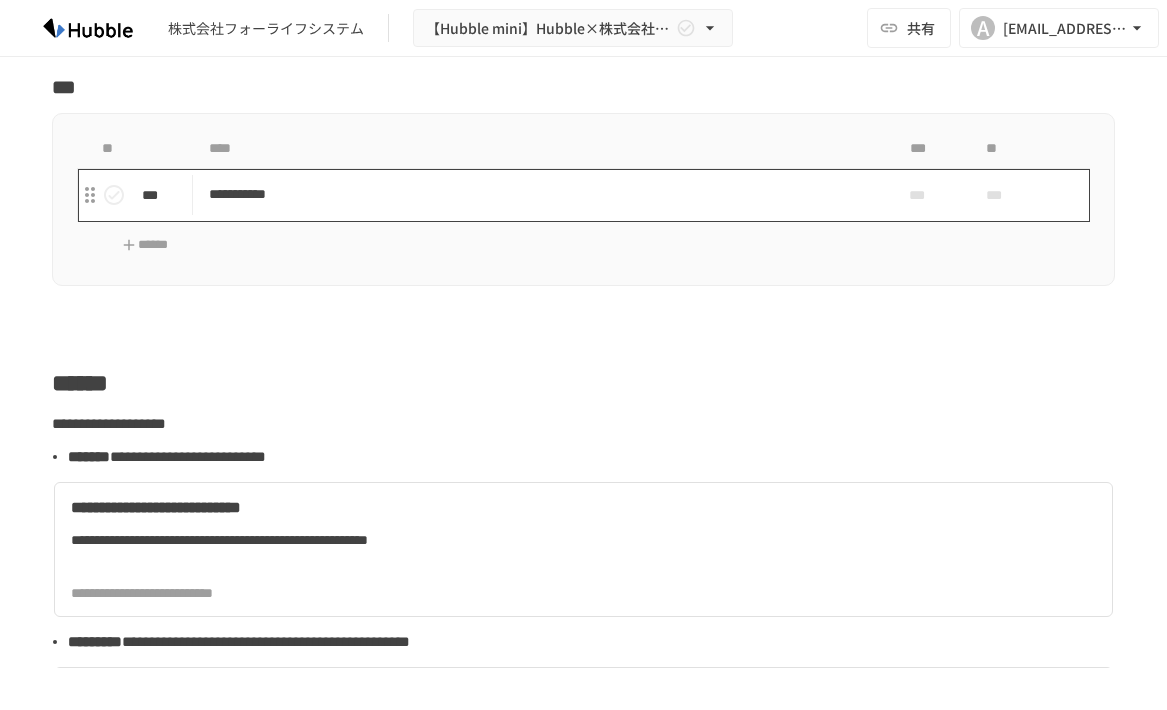 scroll, scrollTop: 3700, scrollLeft: 0, axis: vertical 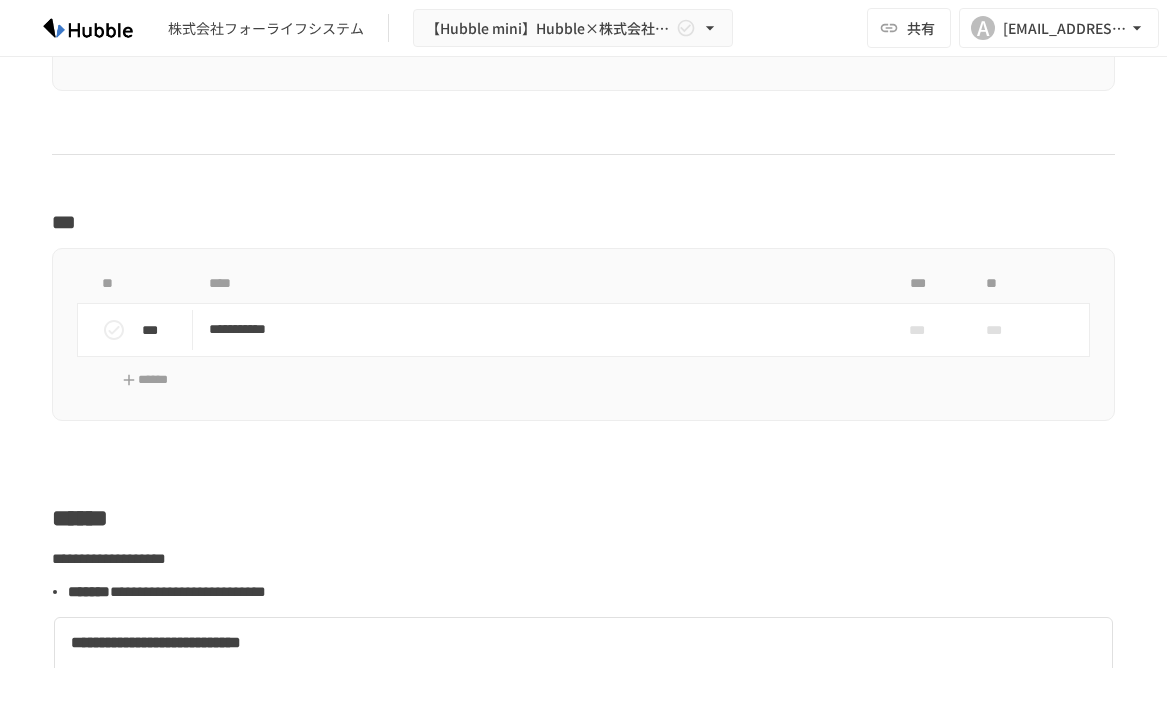 click at bounding box center (583, 176) 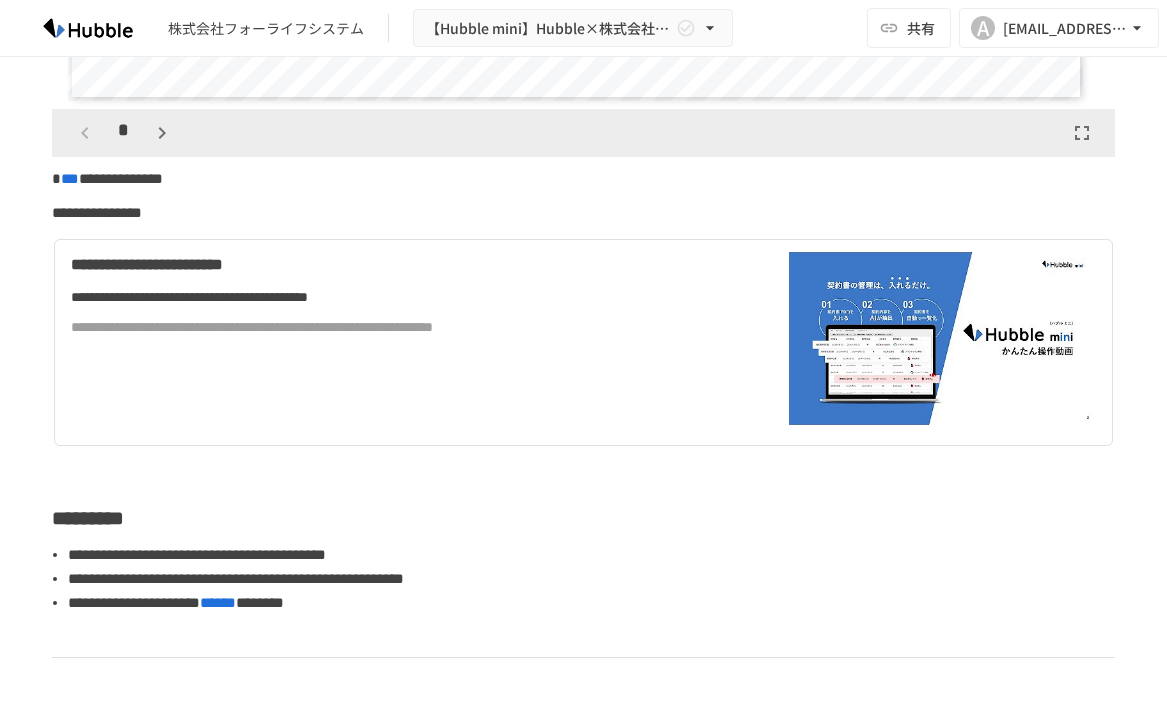 scroll, scrollTop: 800, scrollLeft: 0, axis: vertical 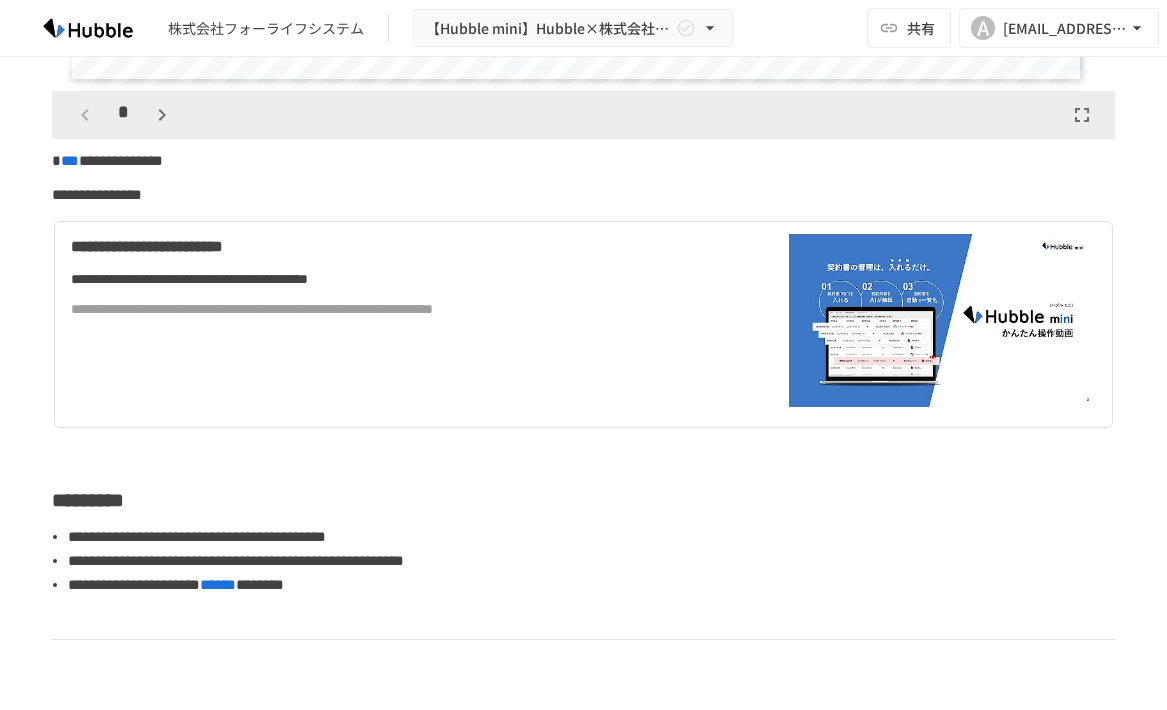 click on "**********" at bounding box center (399, 279) 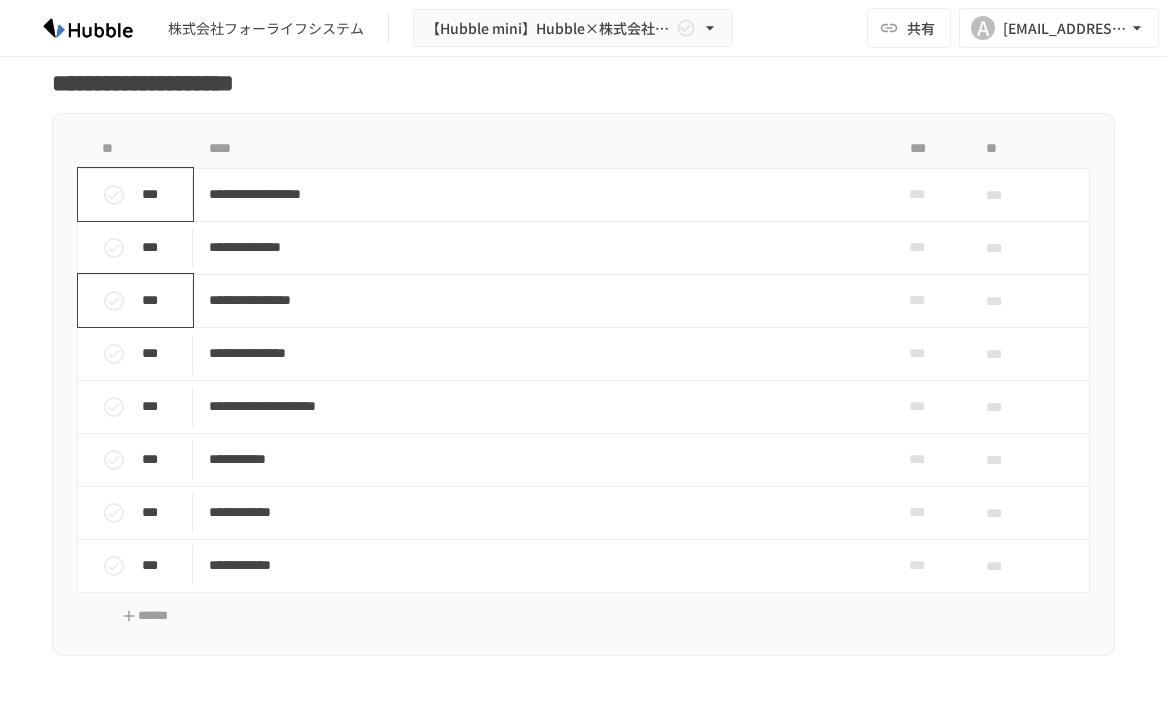 scroll, scrollTop: 1400, scrollLeft: 0, axis: vertical 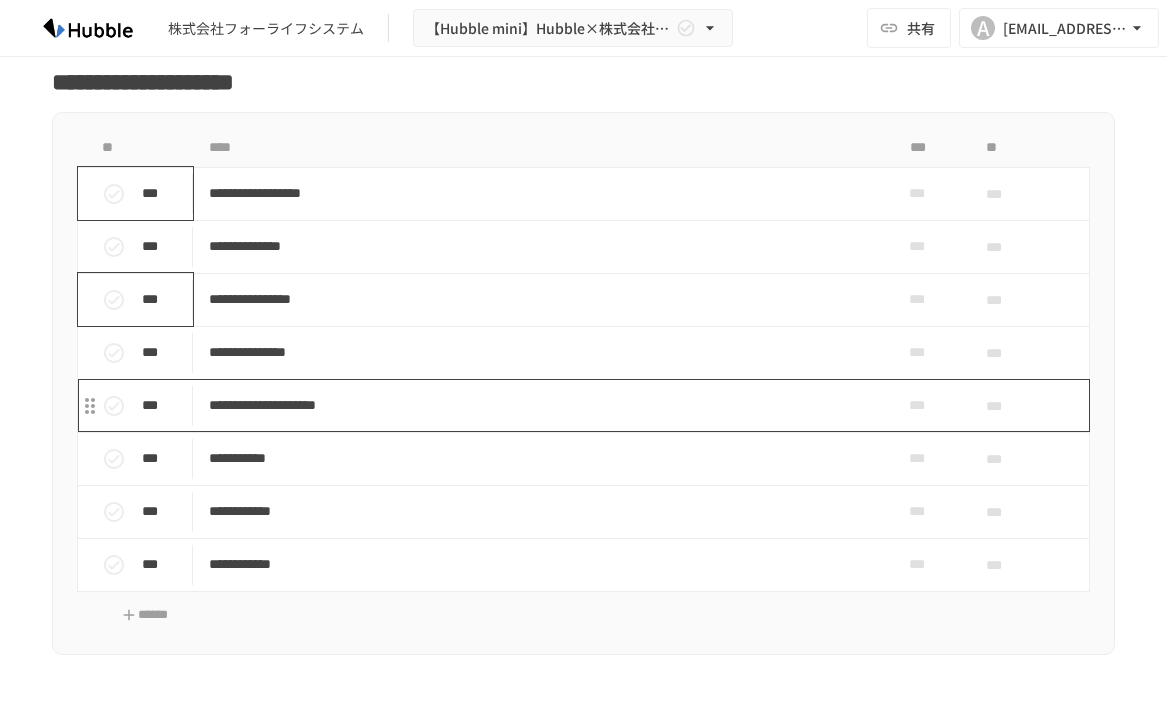click on "**********" at bounding box center [541, 405] 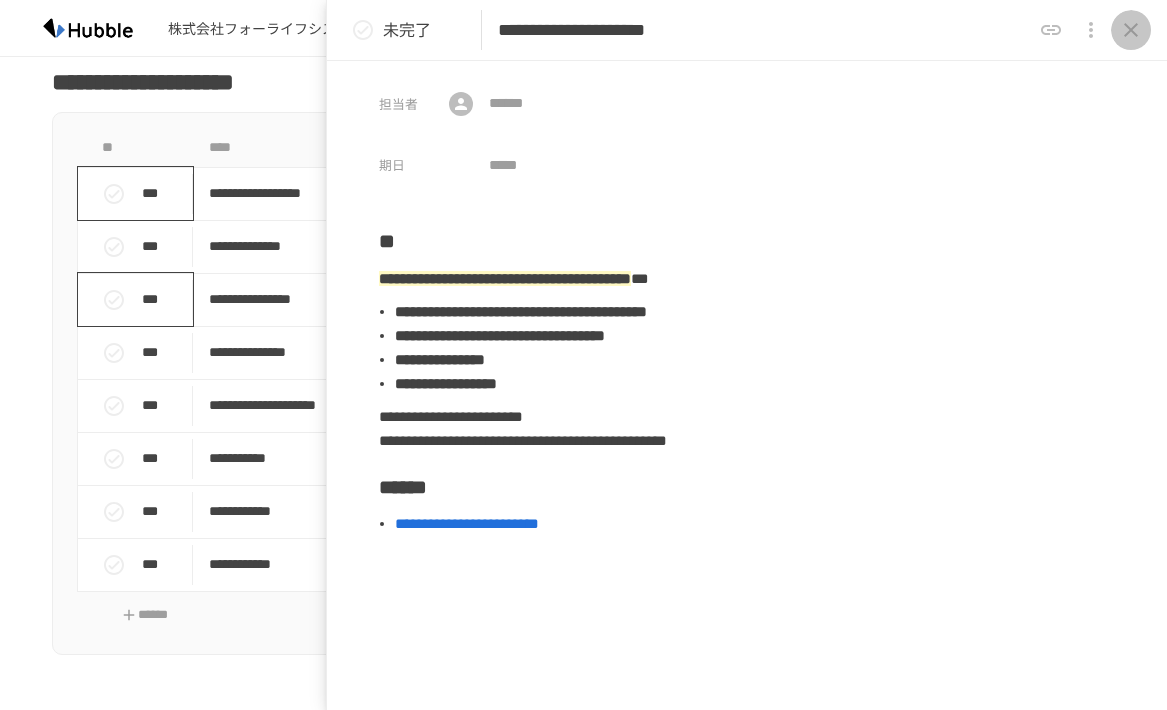 click 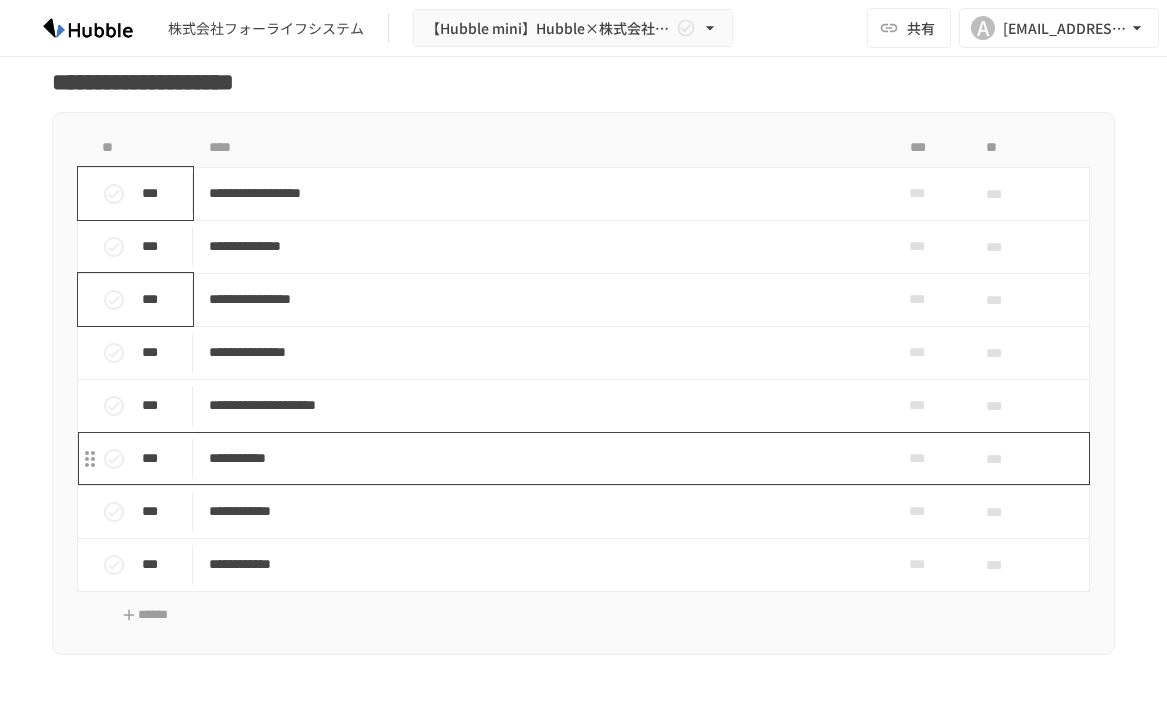 click on "**********" at bounding box center (534, 458) 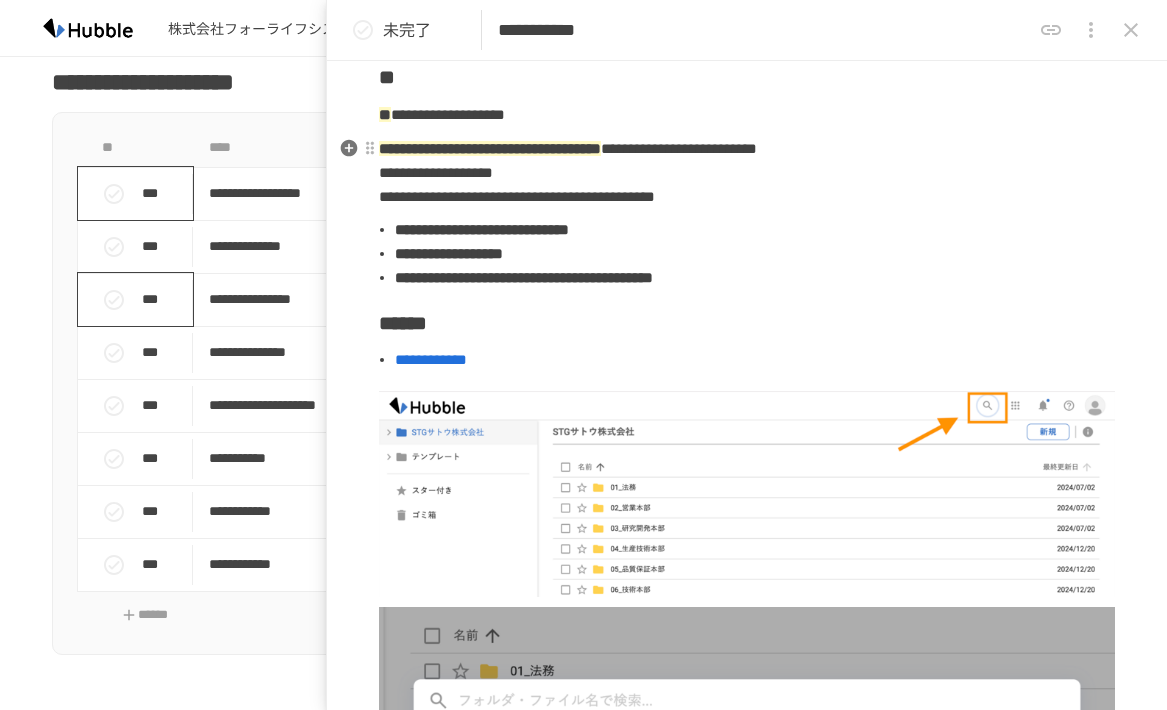 scroll, scrollTop: 300, scrollLeft: 0, axis: vertical 